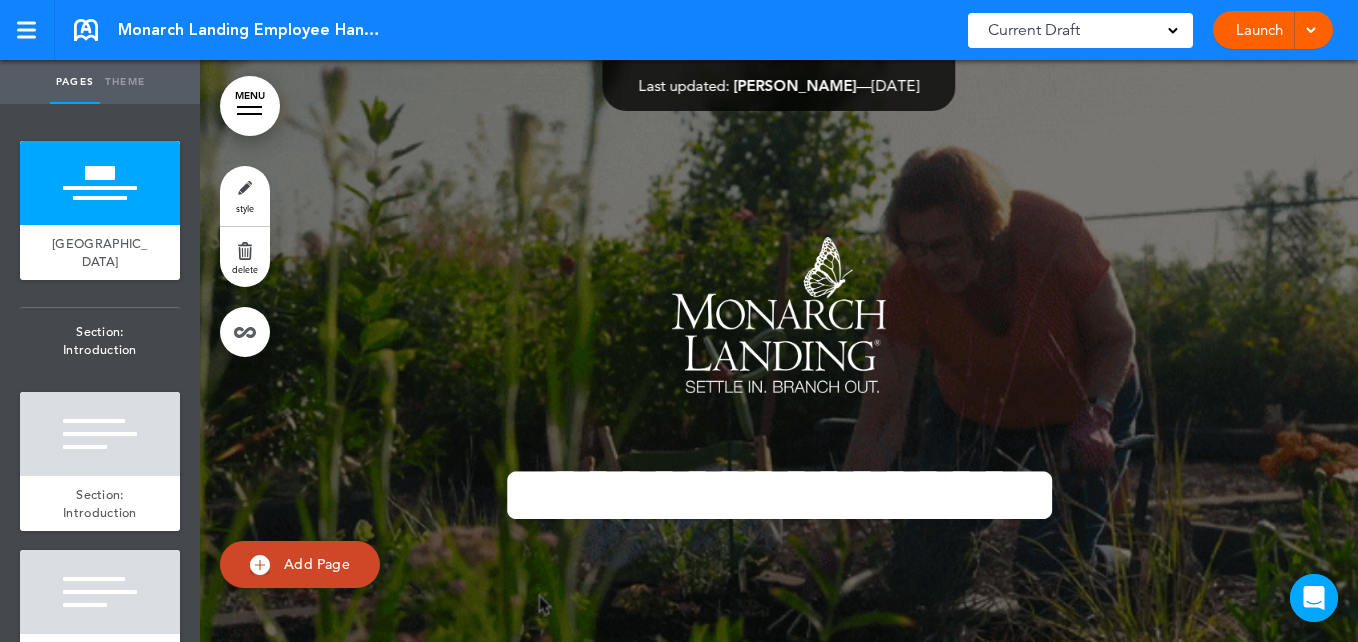 scroll, scrollTop: 0, scrollLeft: 0, axis: both 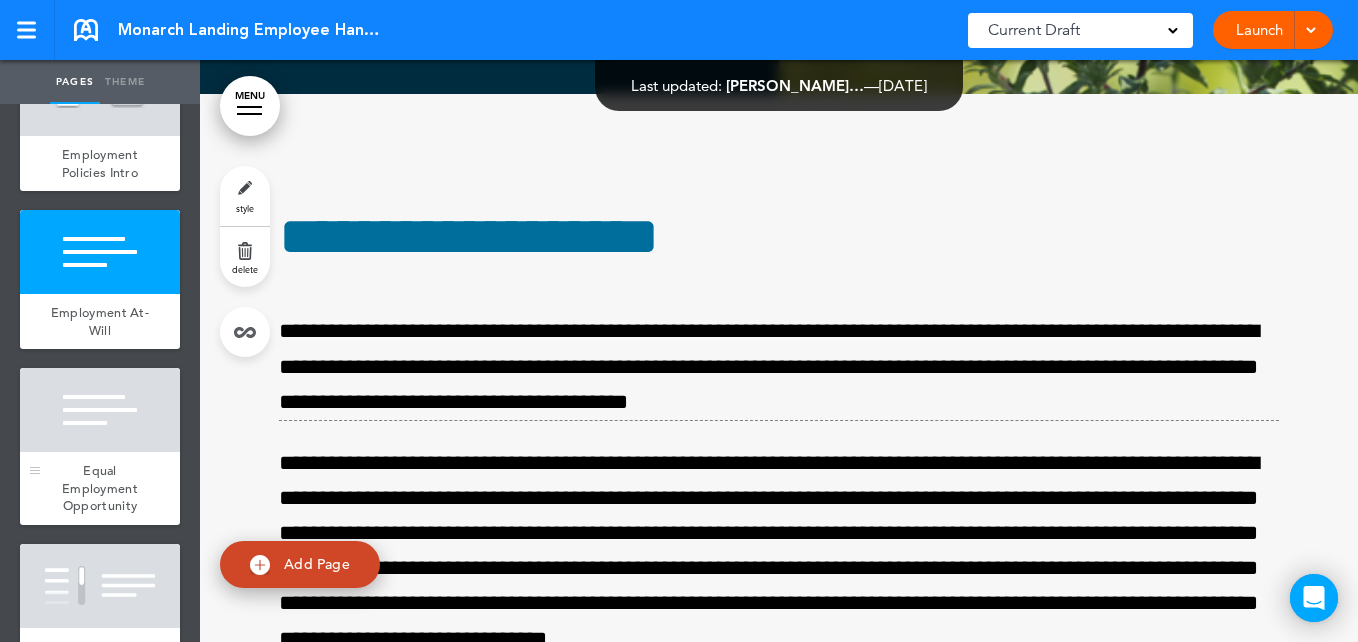 click at bounding box center (100, 410) 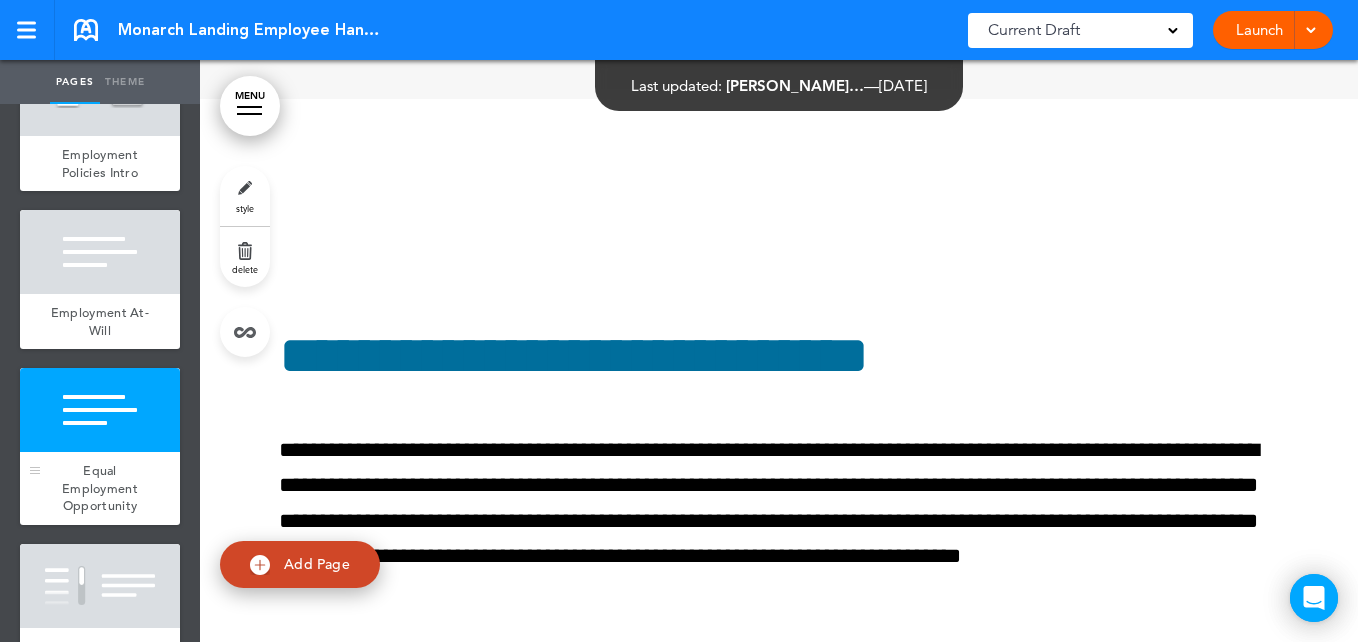 scroll, scrollTop: 22350, scrollLeft: 0, axis: vertical 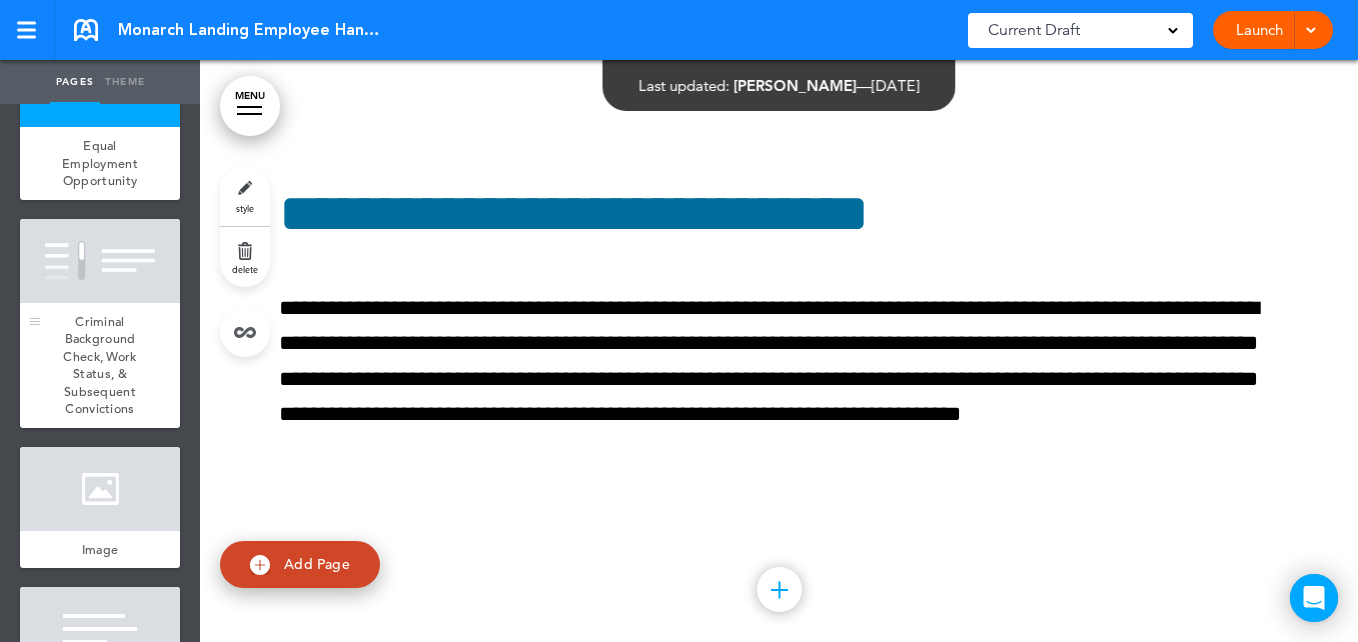 click on "Criminal Background Check, Work Status, & Subsequent Convictions" at bounding box center (99, 365) 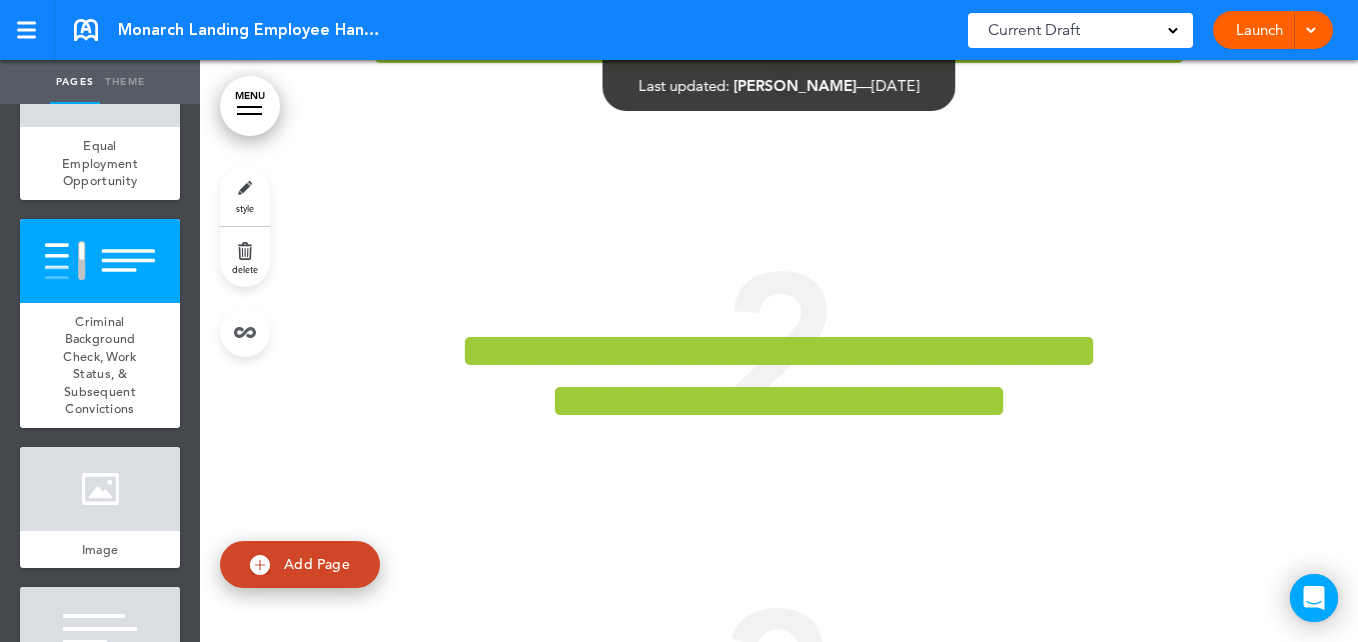 scroll, scrollTop: 23492, scrollLeft: 0, axis: vertical 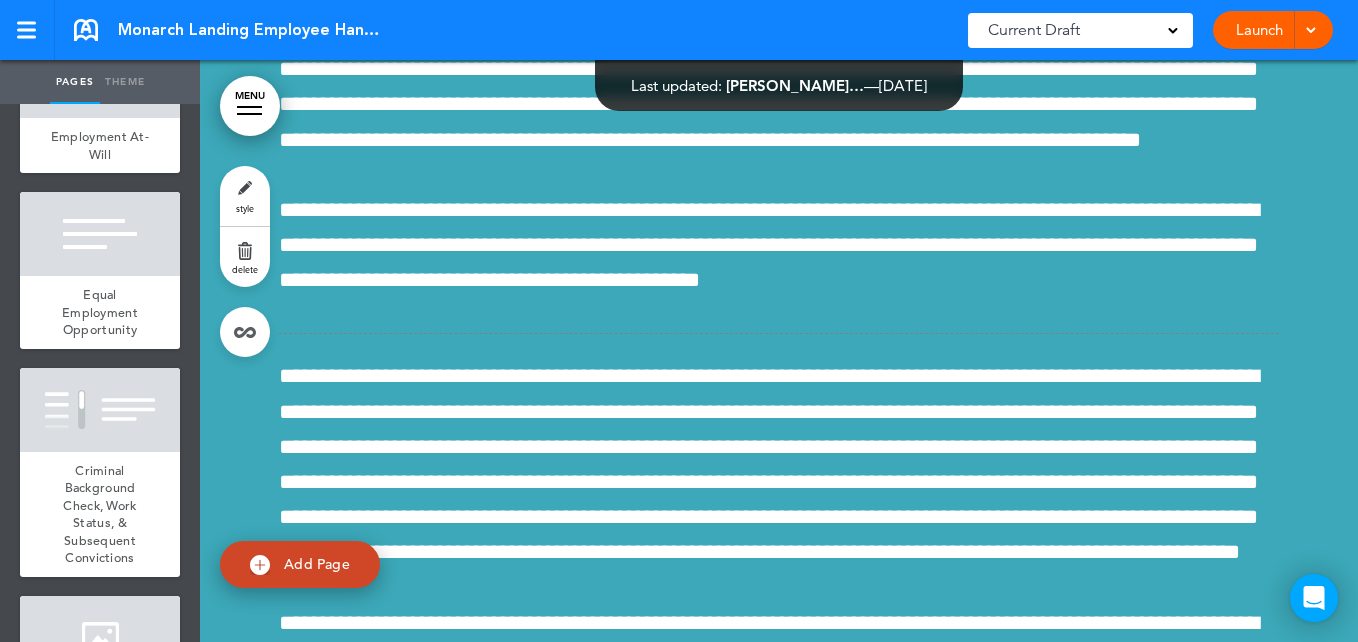 click on "**********" at bounding box center [417, 2252] 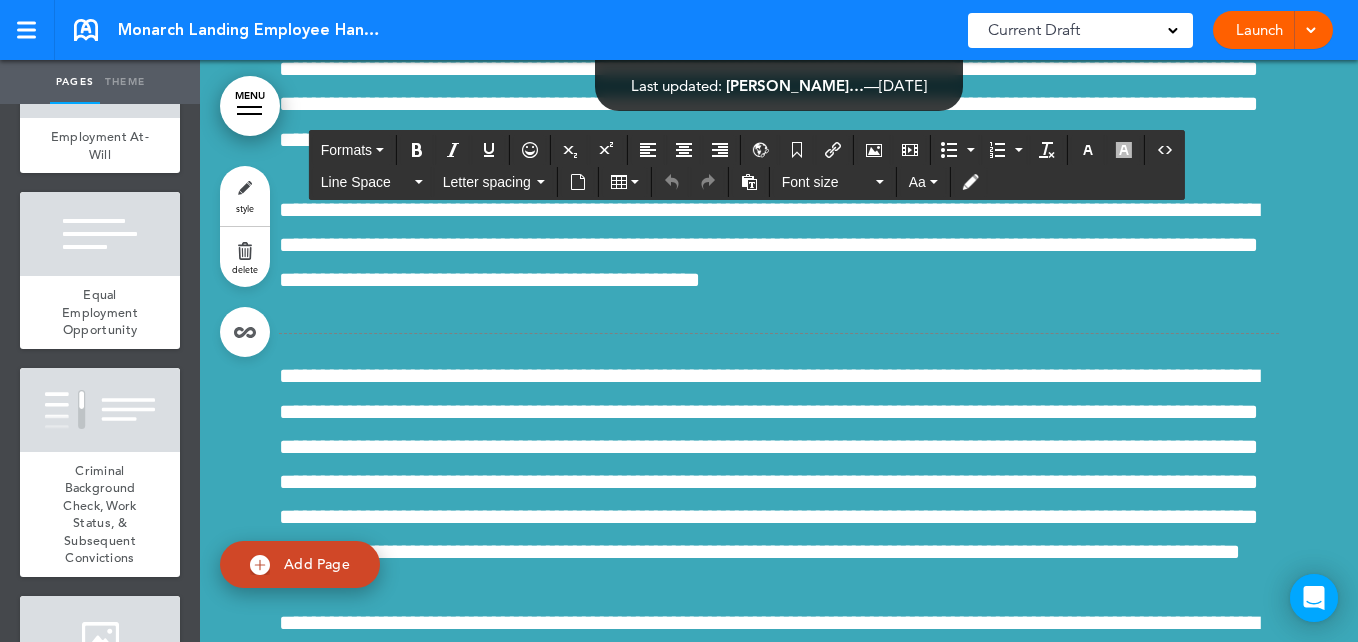 click at bounding box center (998, 2169) 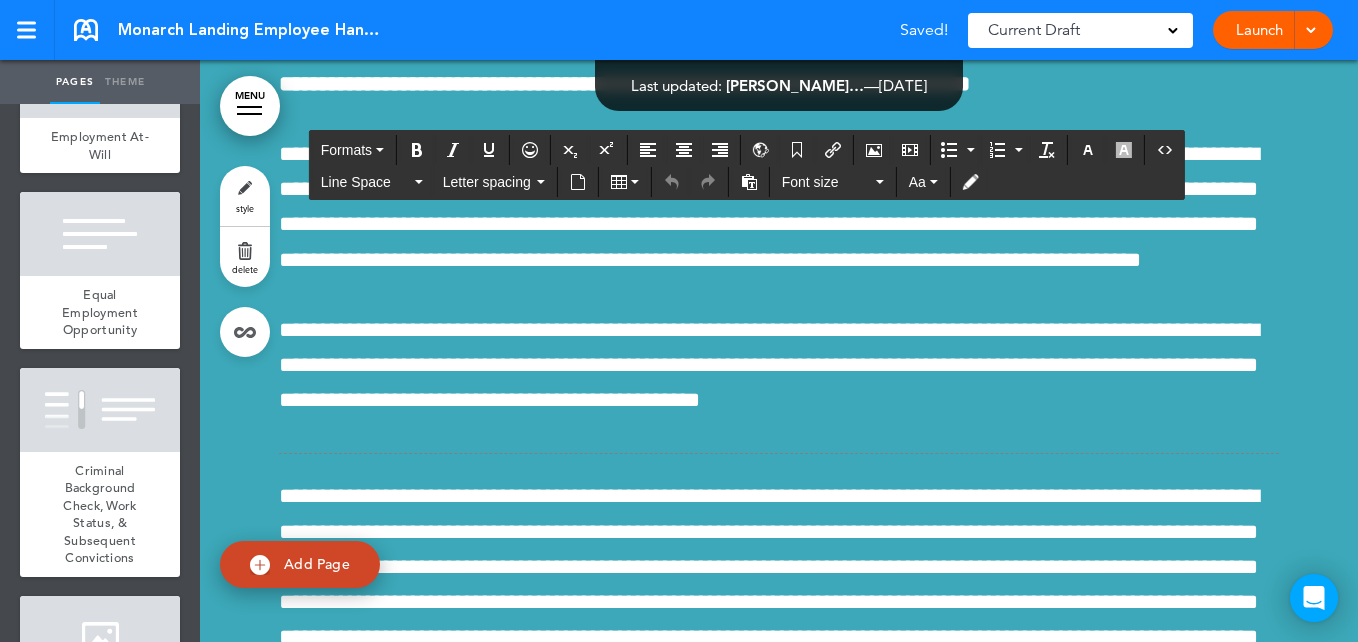 scroll, scrollTop: 85329, scrollLeft: 0, axis: vertical 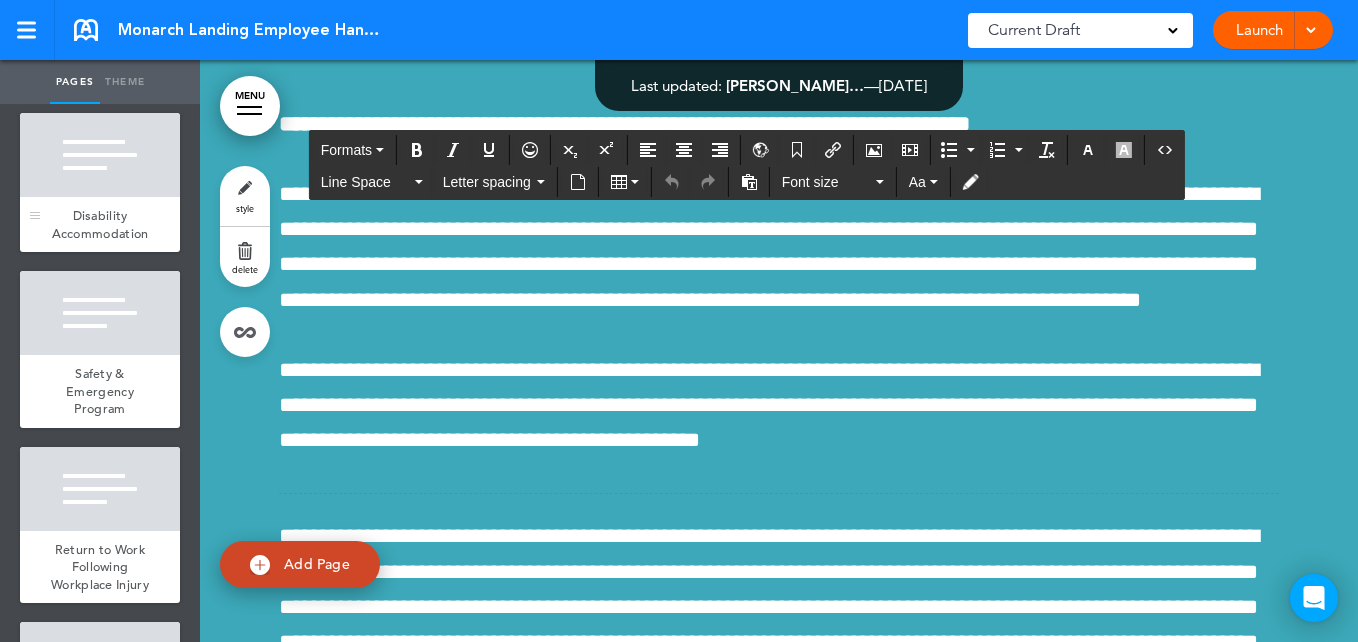 click at bounding box center (100, 155) 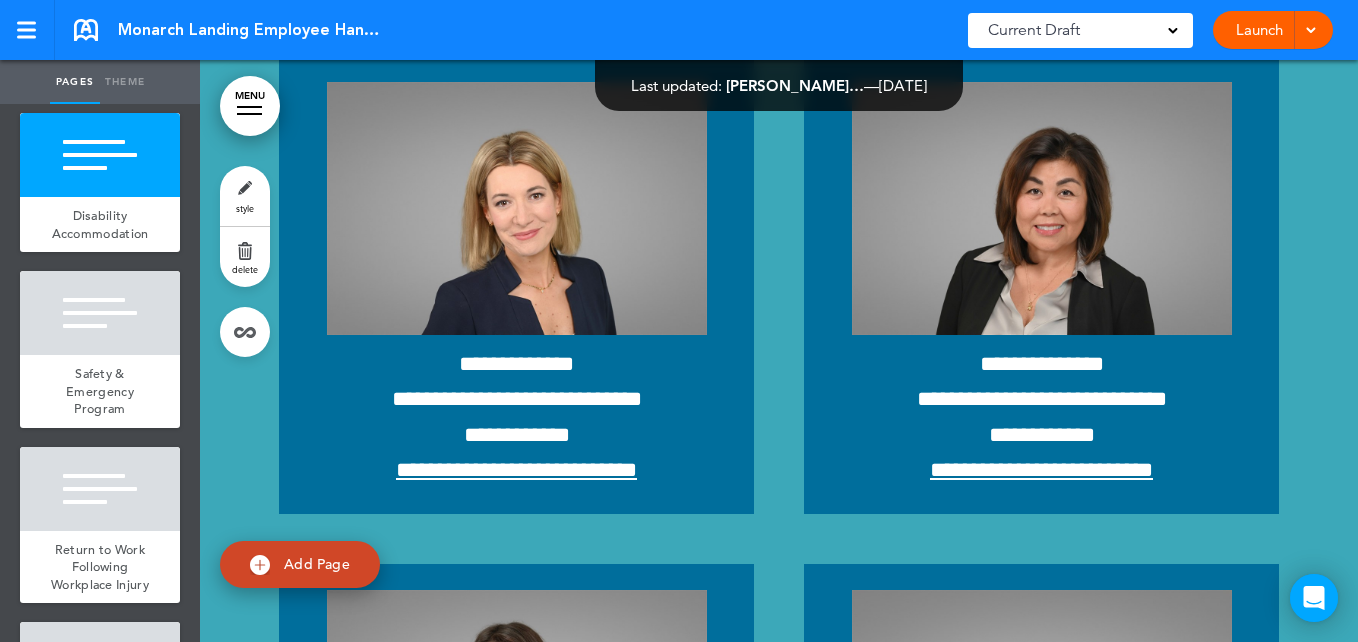 scroll, scrollTop: 41351, scrollLeft: 0, axis: vertical 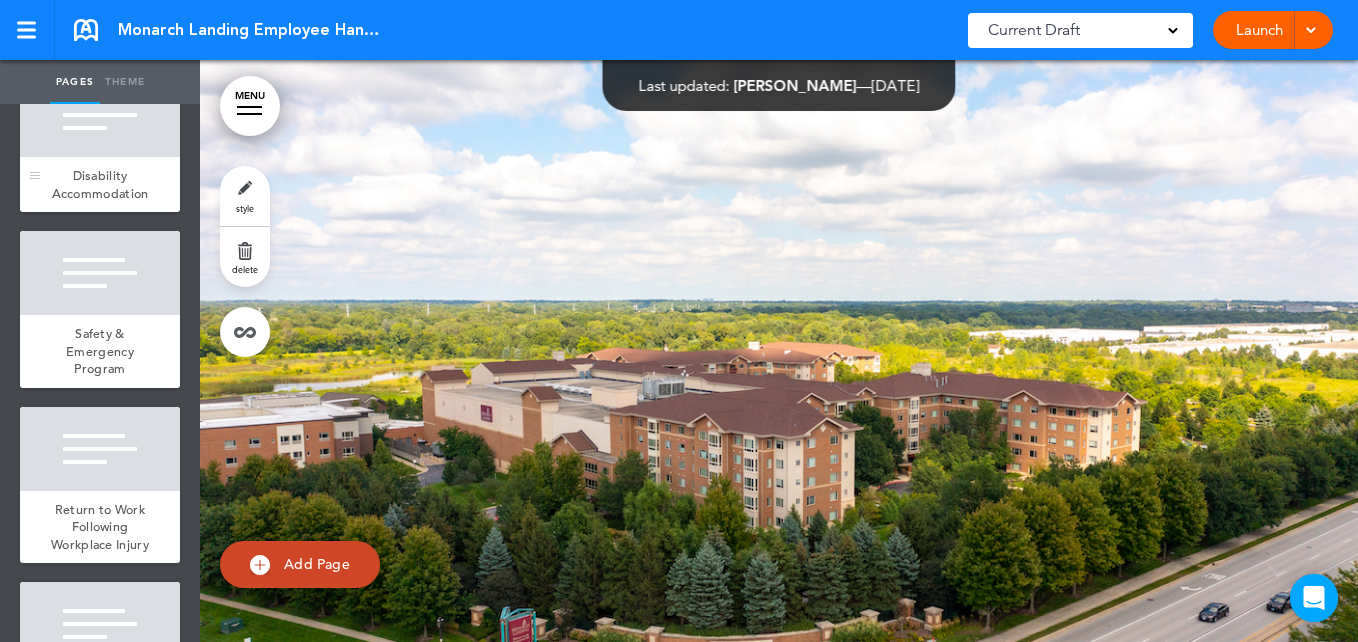 click at bounding box center [100, 115] 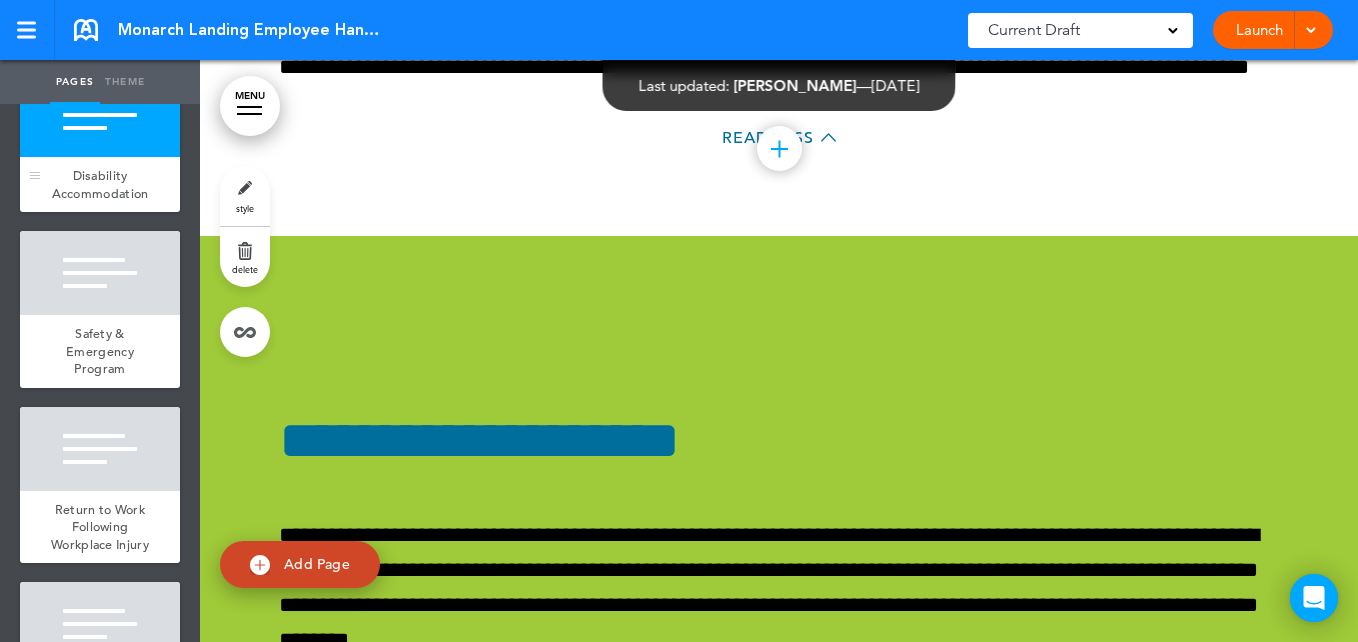 scroll, scrollTop: 59108, scrollLeft: 0, axis: vertical 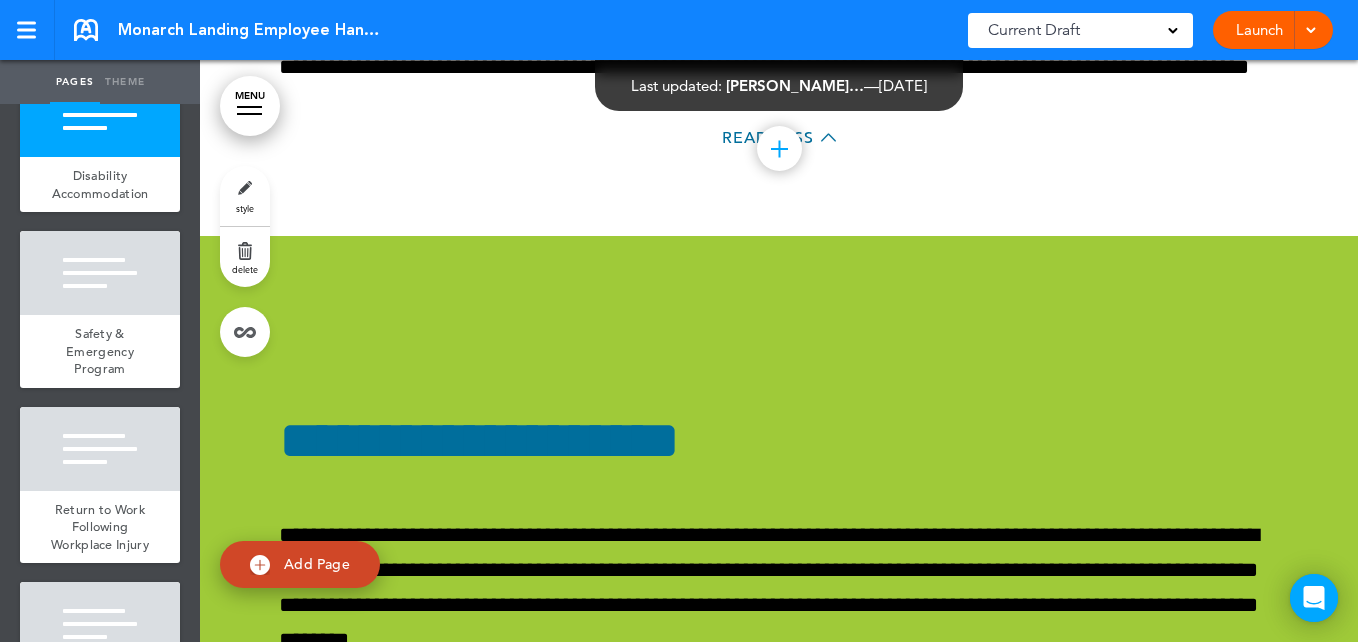 click at bounding box center (249, 114) 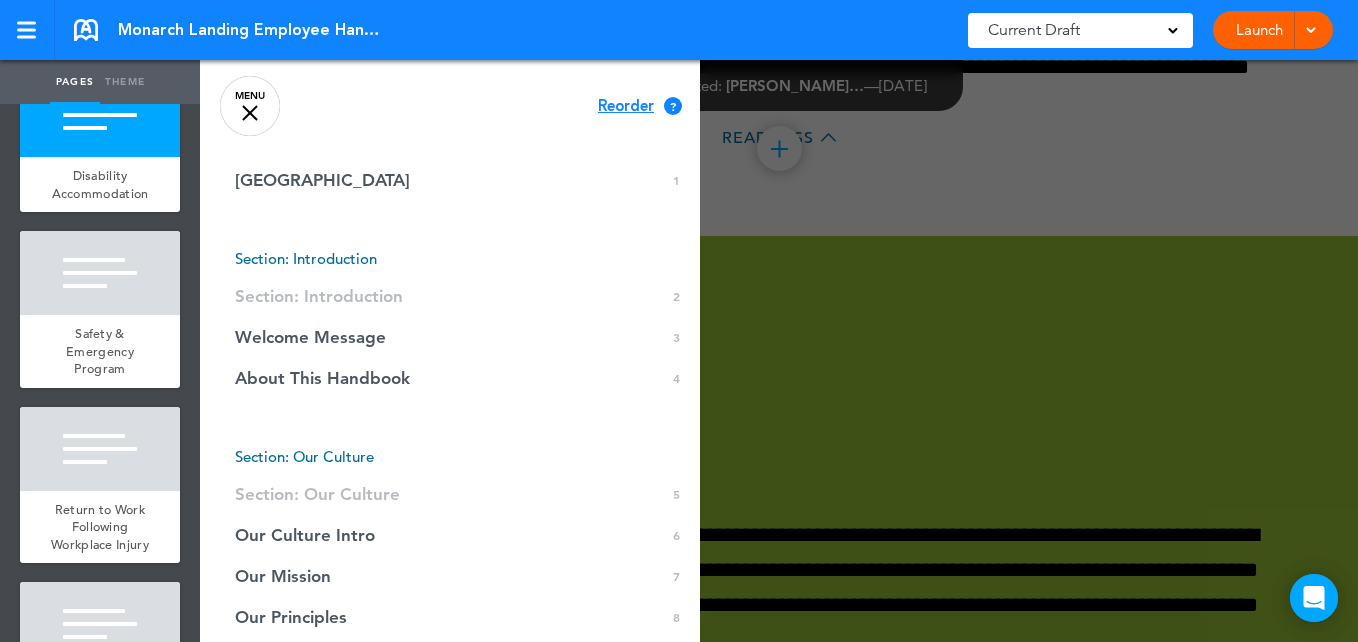 click at bounding box center [879, 321] 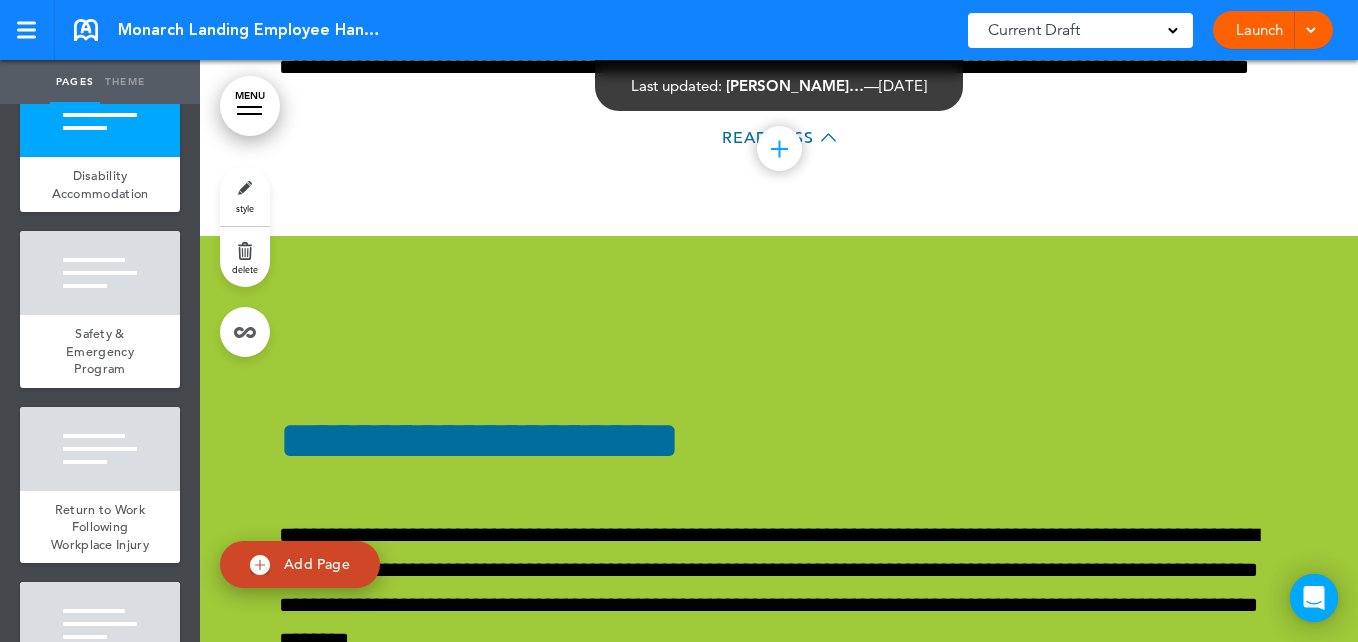 scroll, scrollTop: 11507, scrollLeft: 0, axis: vertical 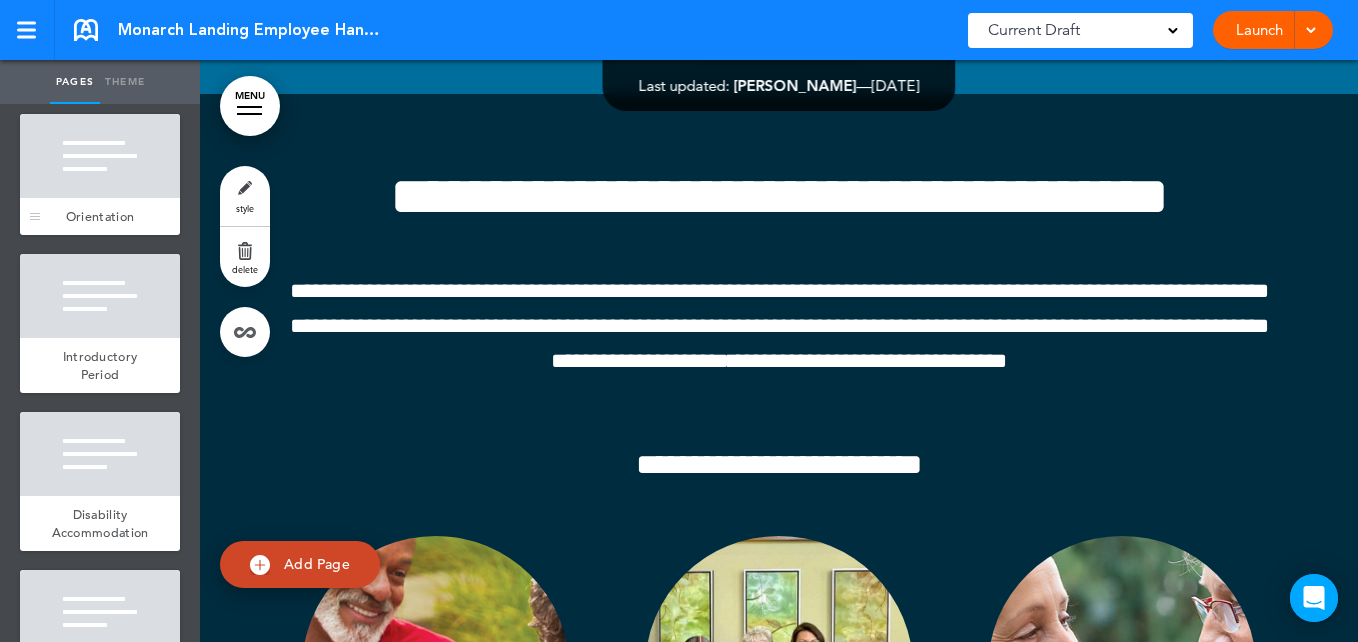 click at bounding box center [100, 156] 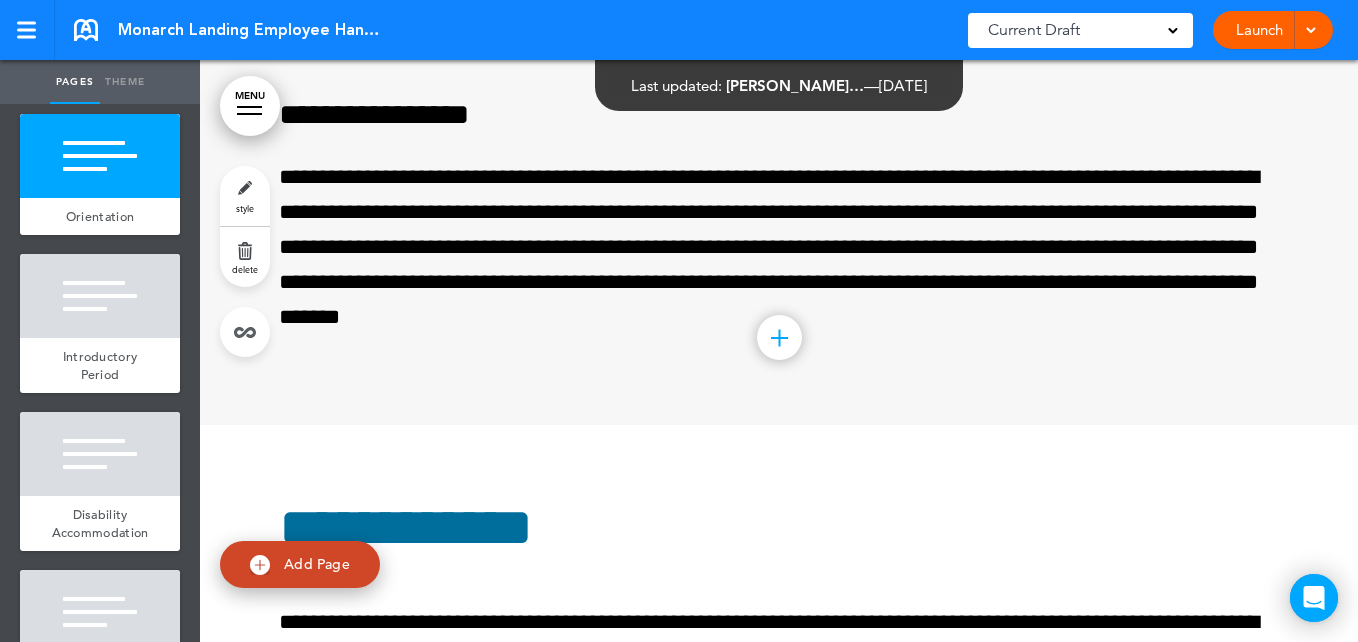 scroll, scrollTop: 53905, scrollLeft: 0, axis: vertical 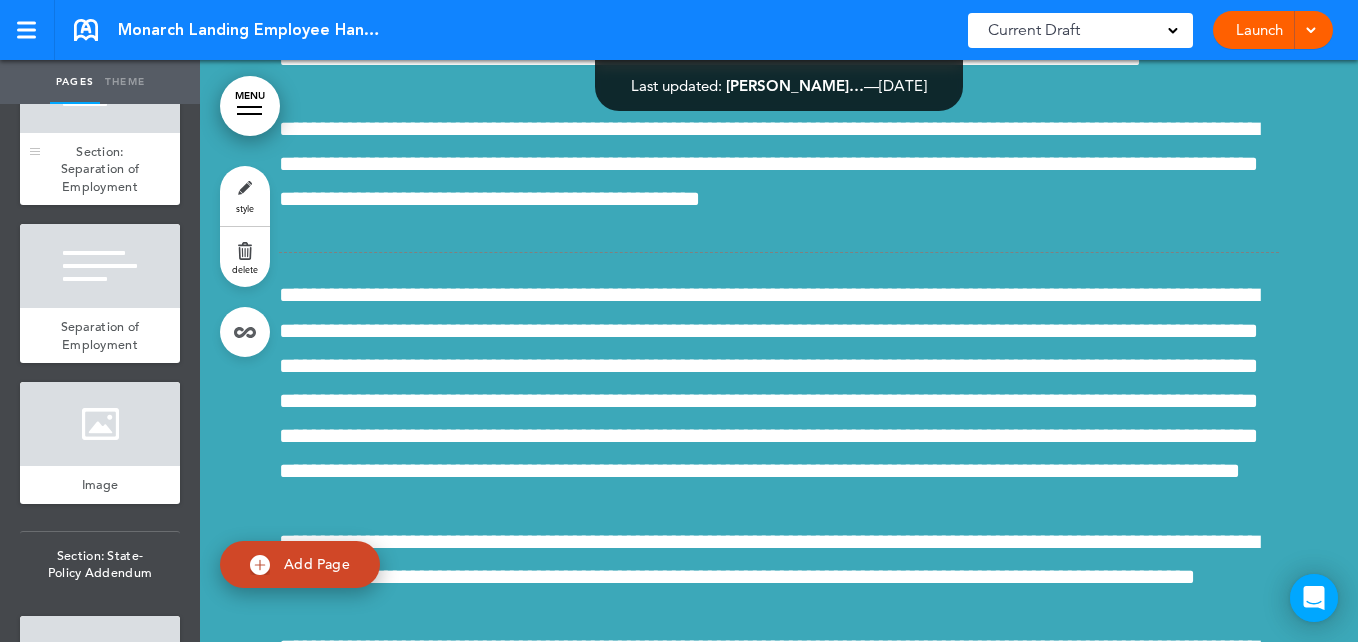 click at bounding box center [100, 91] 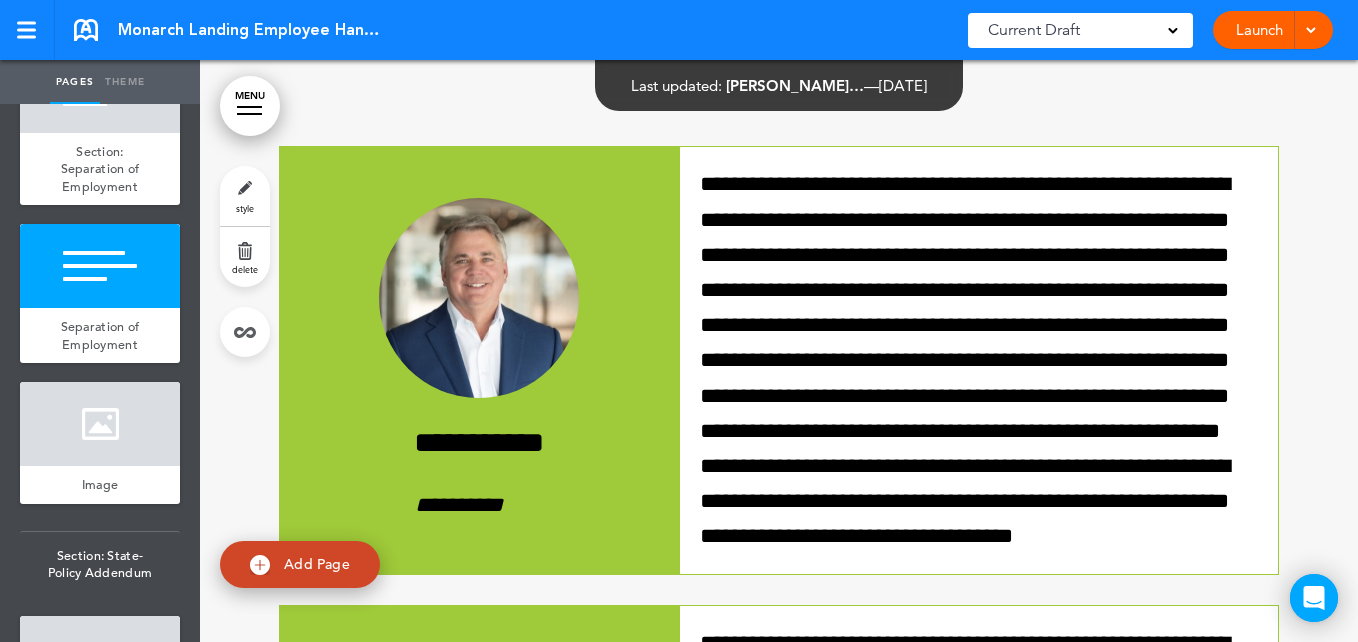 scroll, scrollTop: 112775, scrollLeft: 0, axis: vertical 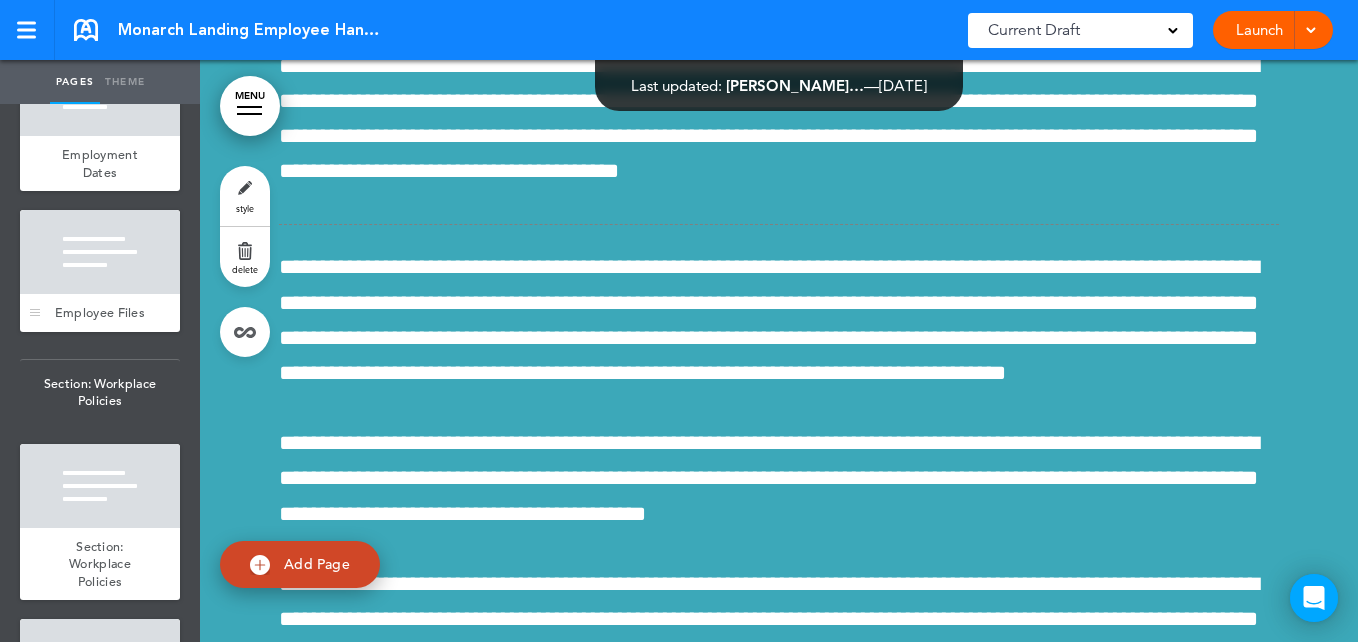 click at bounding box center [100, 252] 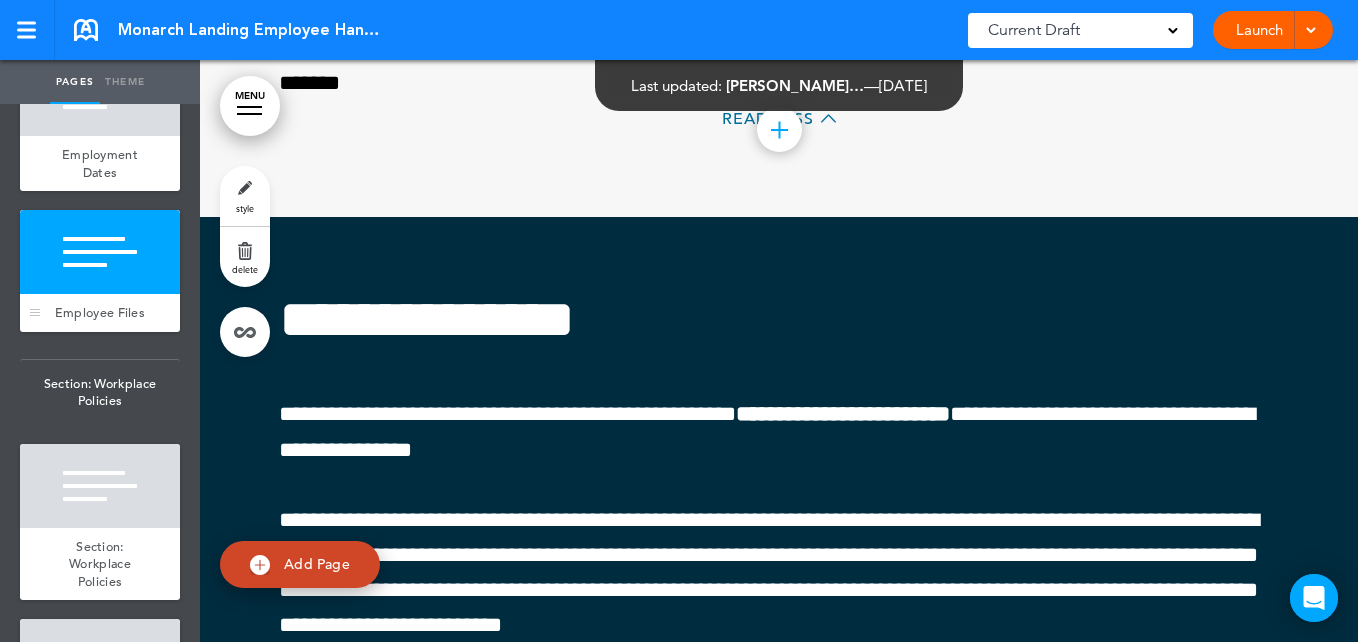 scroll, scrollTop: 28334, scrollLeft: 0, axis: vertical 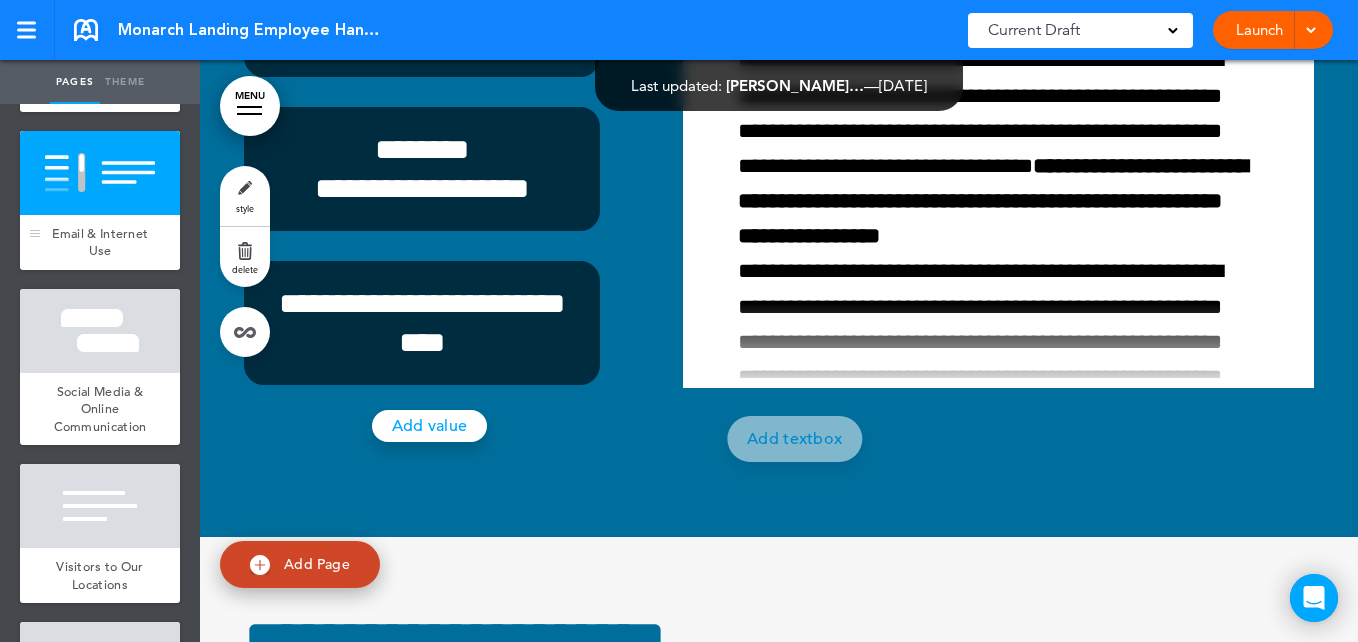 click at bounding box center (100, 173) 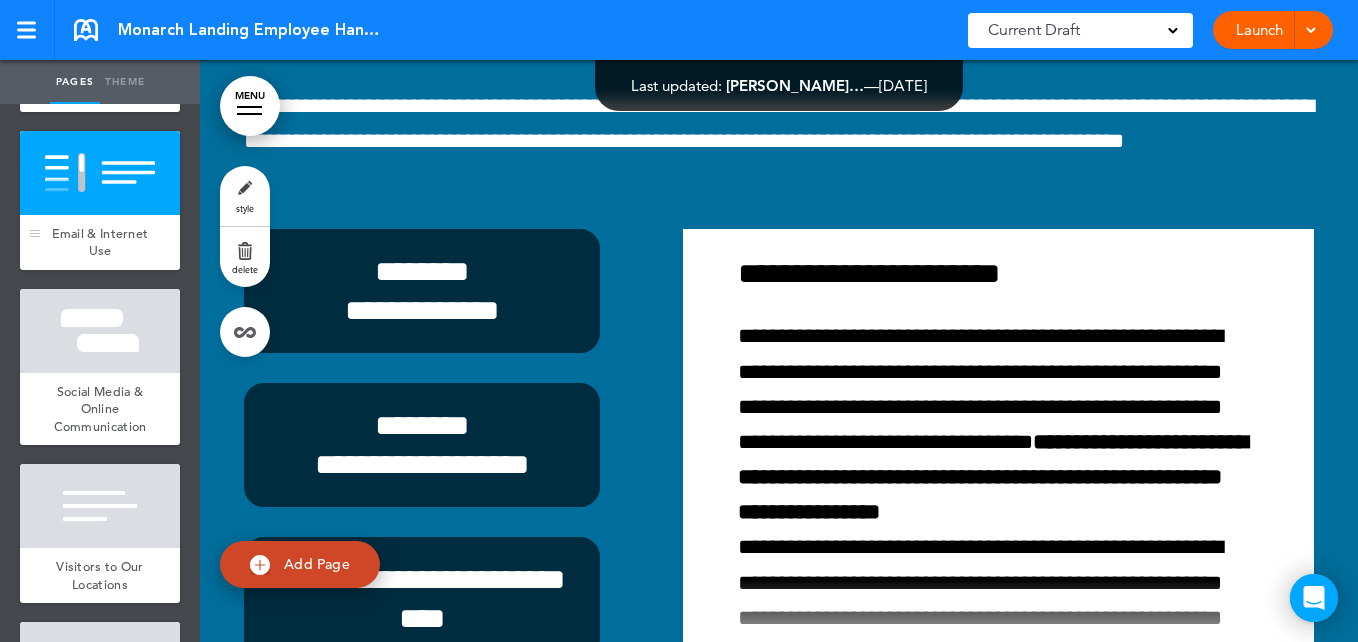 scroll, scrollTop: 49863, scrollLeft: 0, axis: vertical 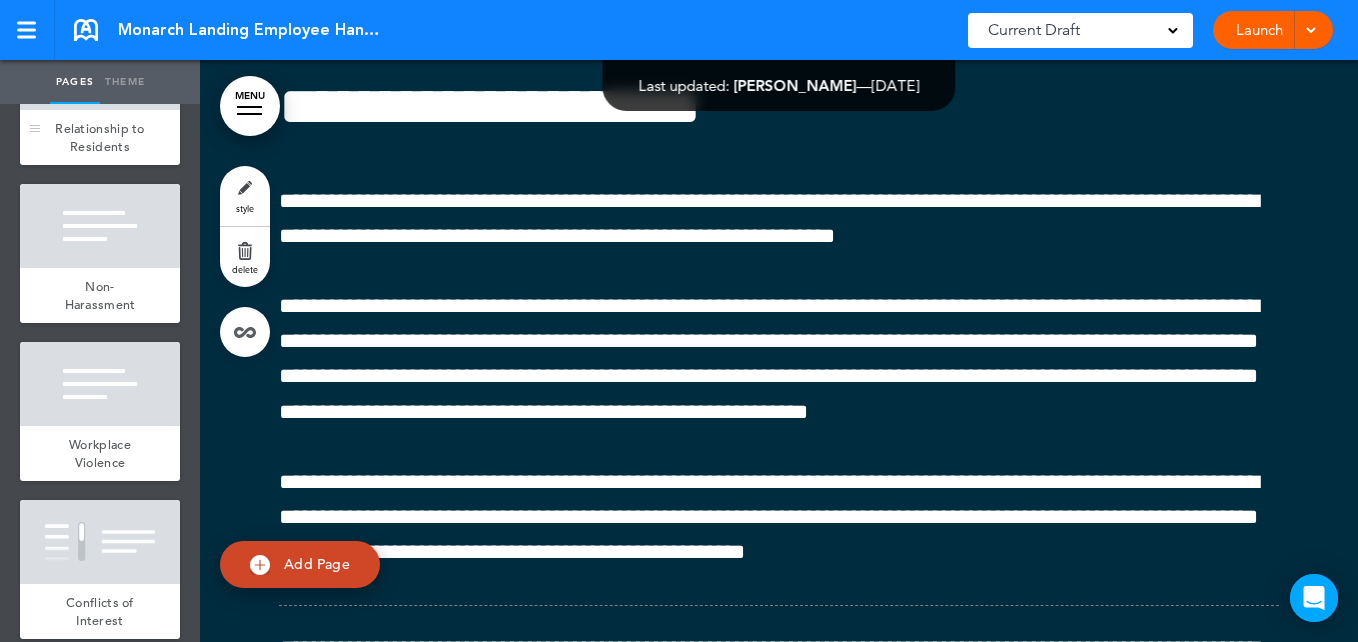 click at bounding box center [100, 68] 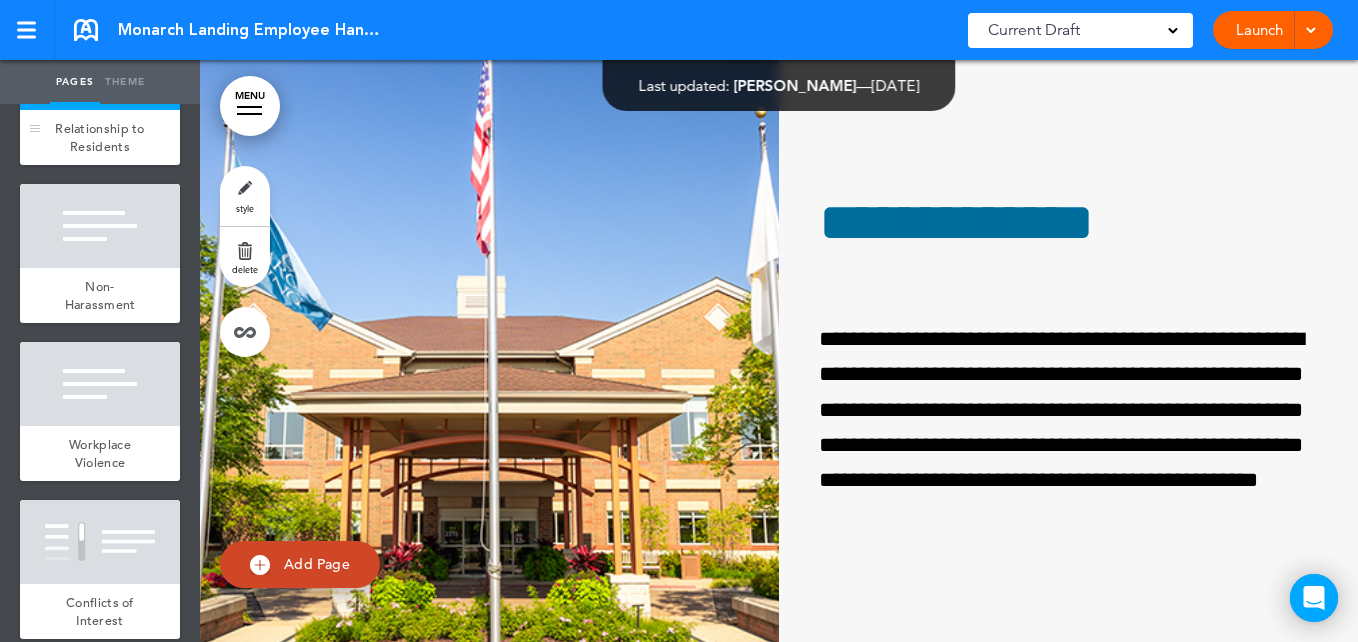 scroll, scrollTop: 79811, scrollLeft: 0, axis: vertical 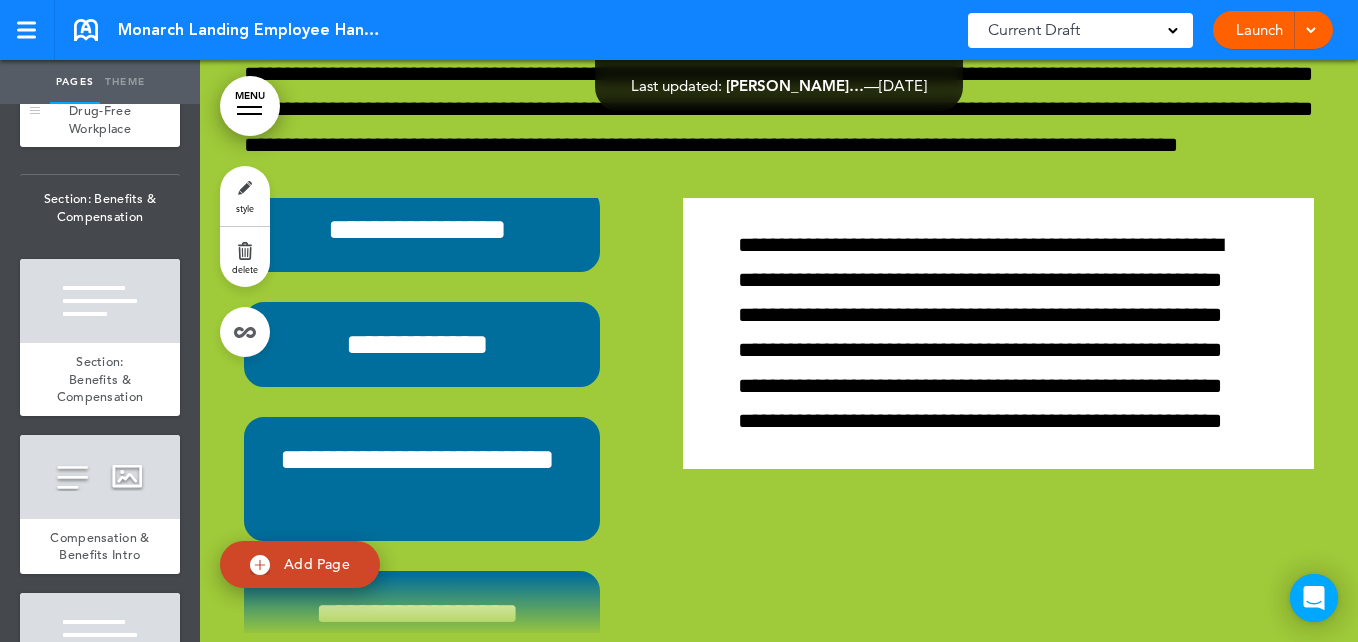 click at bounding box center [100, 50] 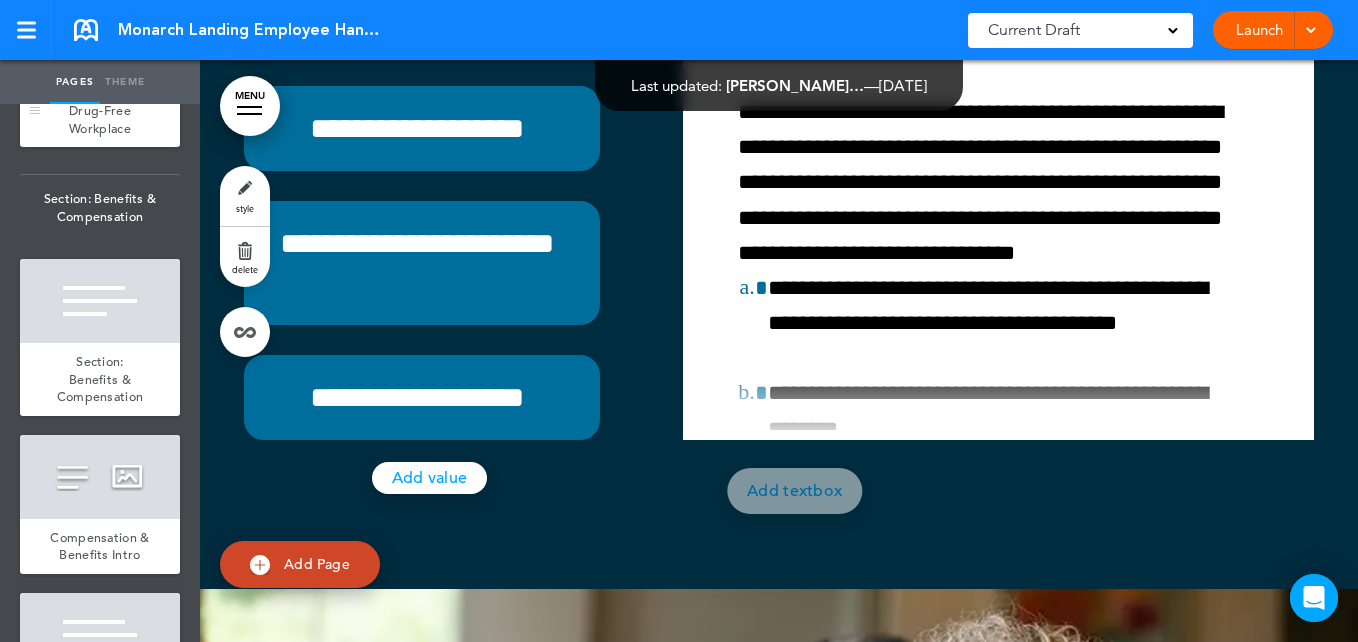 scroll, scrollTop: 88455, scrollLeft: 0, axis: vertical 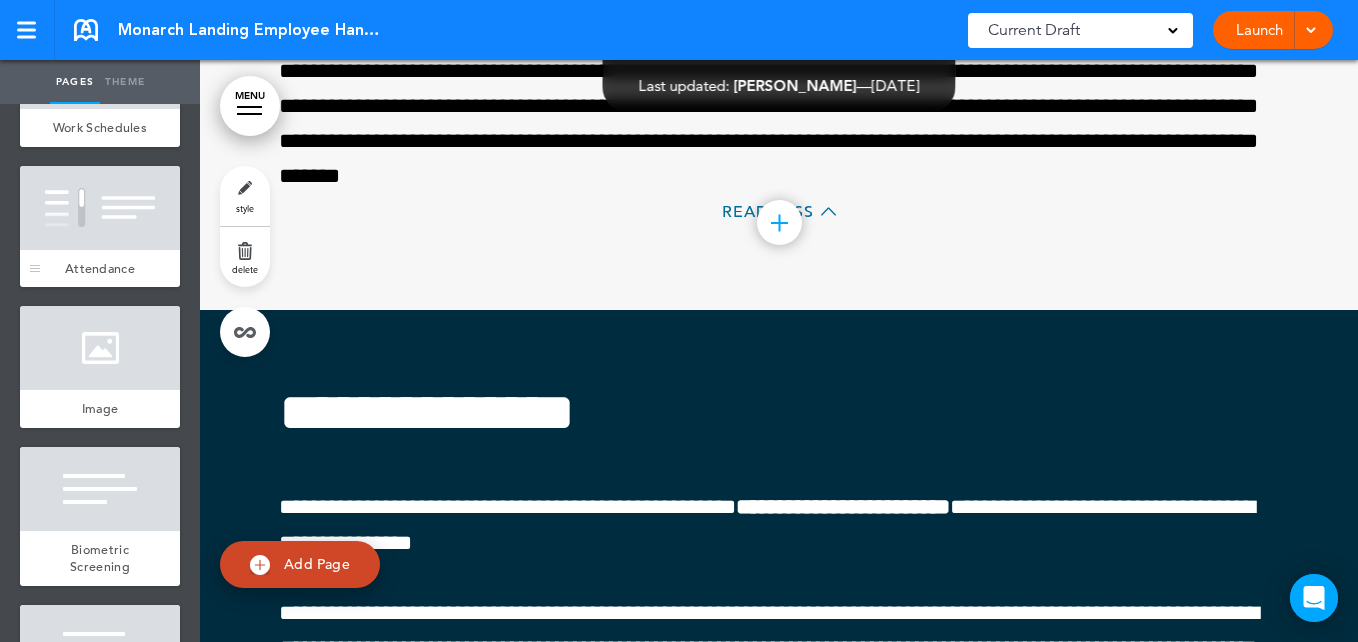click on "Attendance" at bounding box center [100, 269] 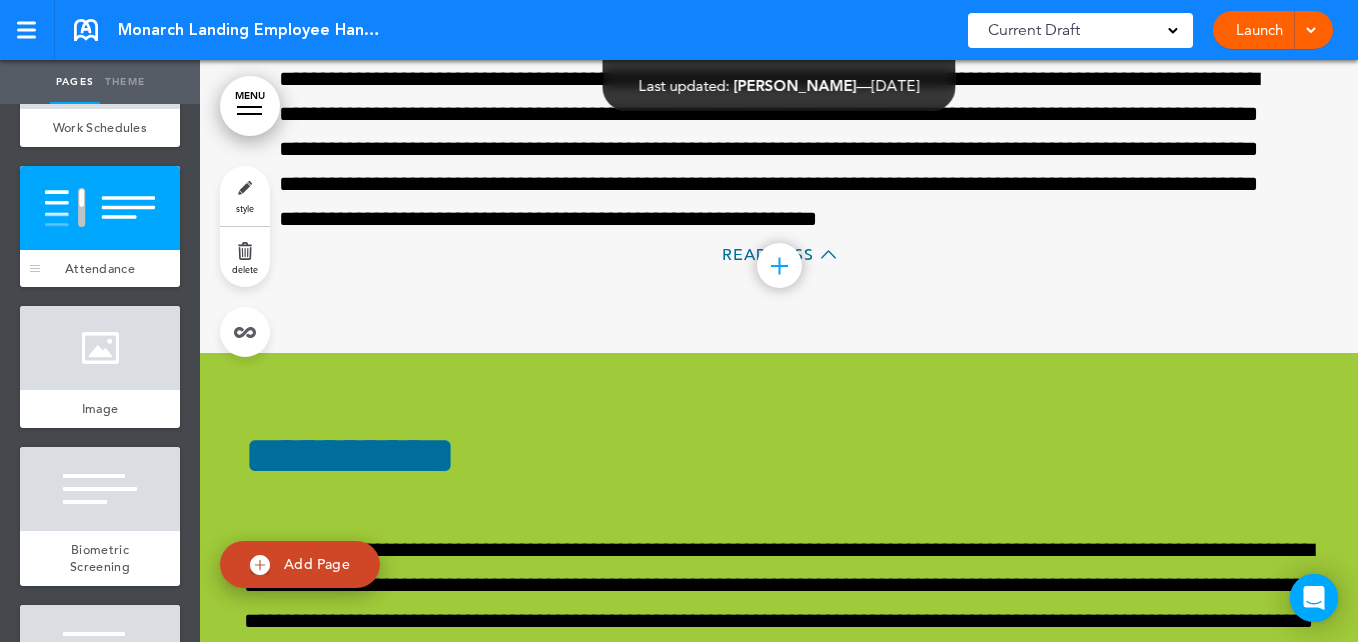 scroll, scrollTop: 32105, scrollLeft: 0, axis: vertical 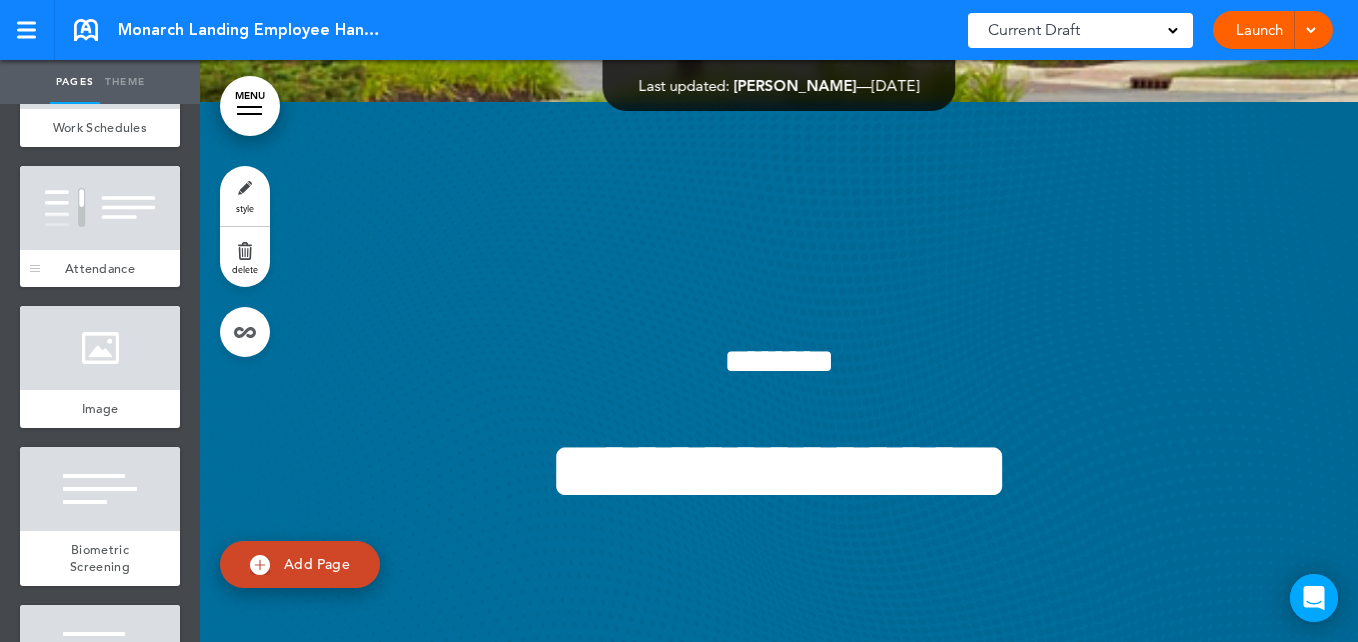 click at bounding box center [100, 208] 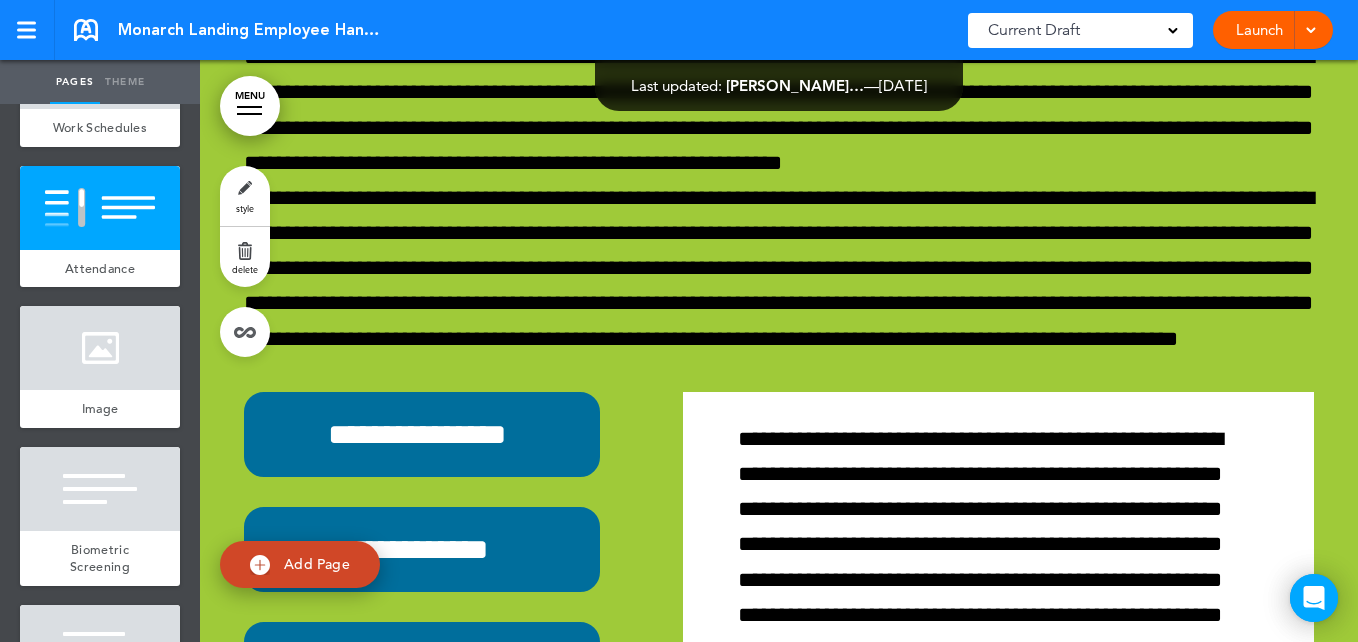 scroll, scrollTop: 32585, scrollLeft: 0, axis: vertical 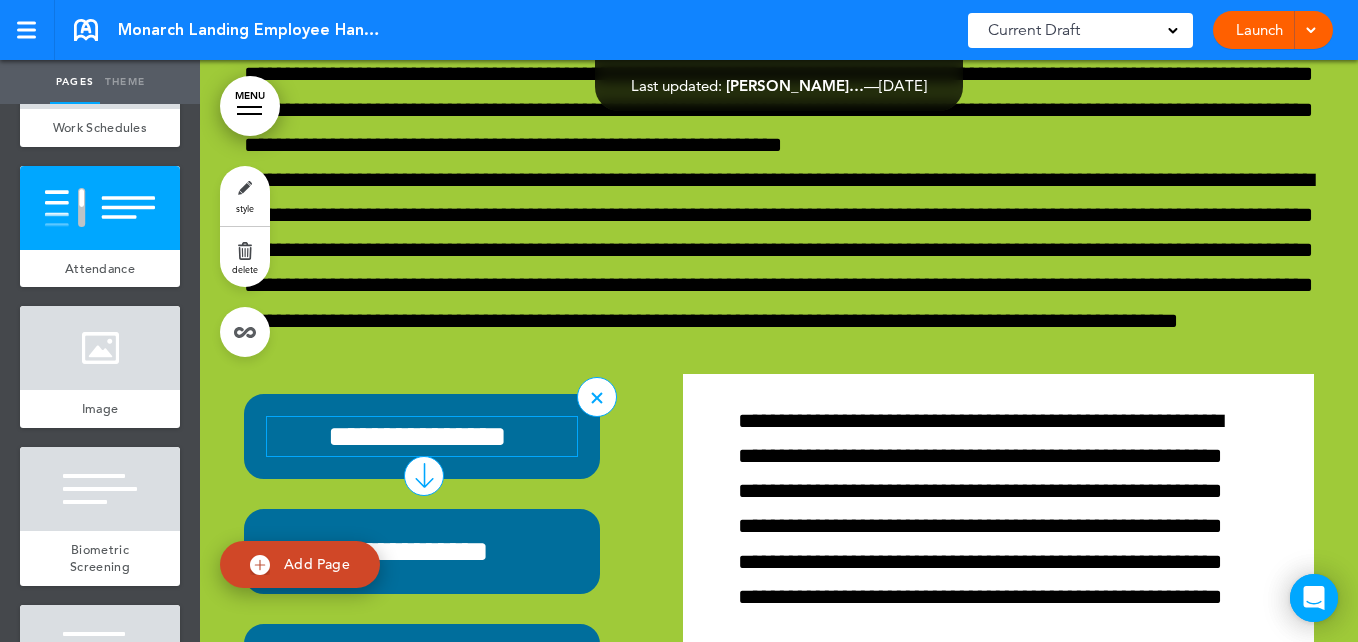 click on "MENU
Formats       Line Space   Letter spacing     Font size   Aa   Formats       Line Space   Letter spacing     Font size   Aa
Cancel
Reorder
?
Move or rearrange pages
easily by selecting whole  sections or individual pages.
Go back
[GEOGRAPHIC_DATA]
Hide page in   table of contents
1
Section: Introduction
Section: Introduction
2 3 4 5" at bounding box center [779, -32234] 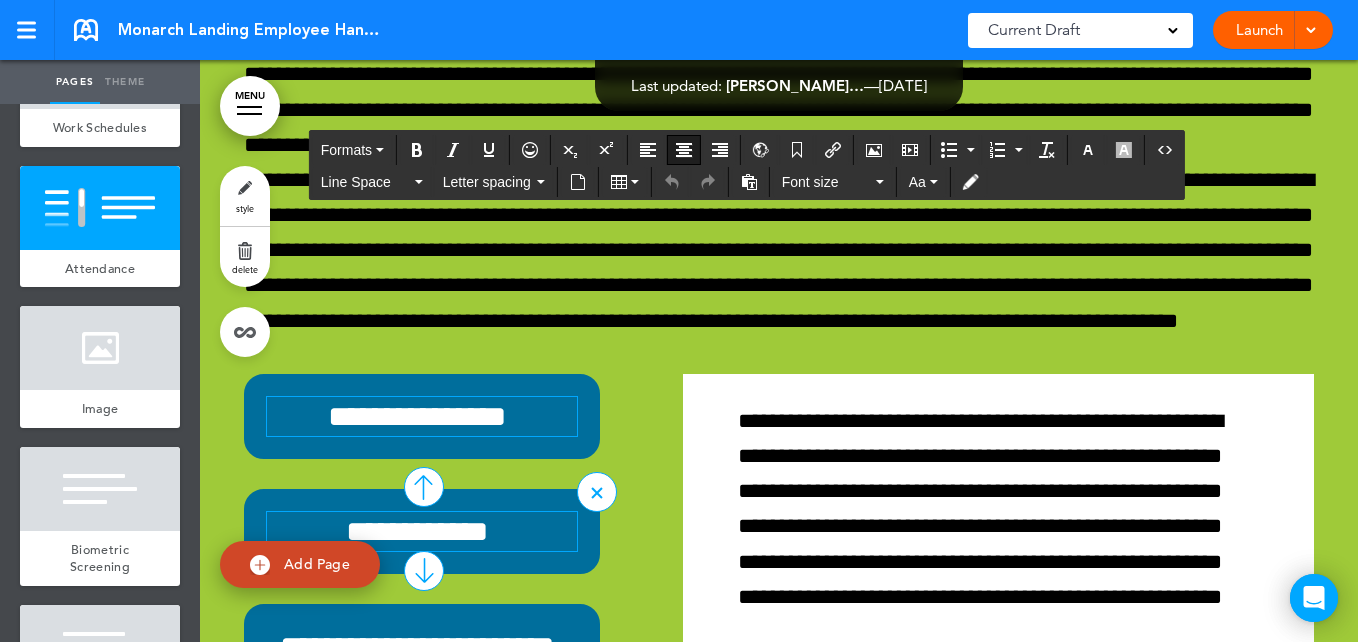 click on "**********" at bounding box center [417, 531] 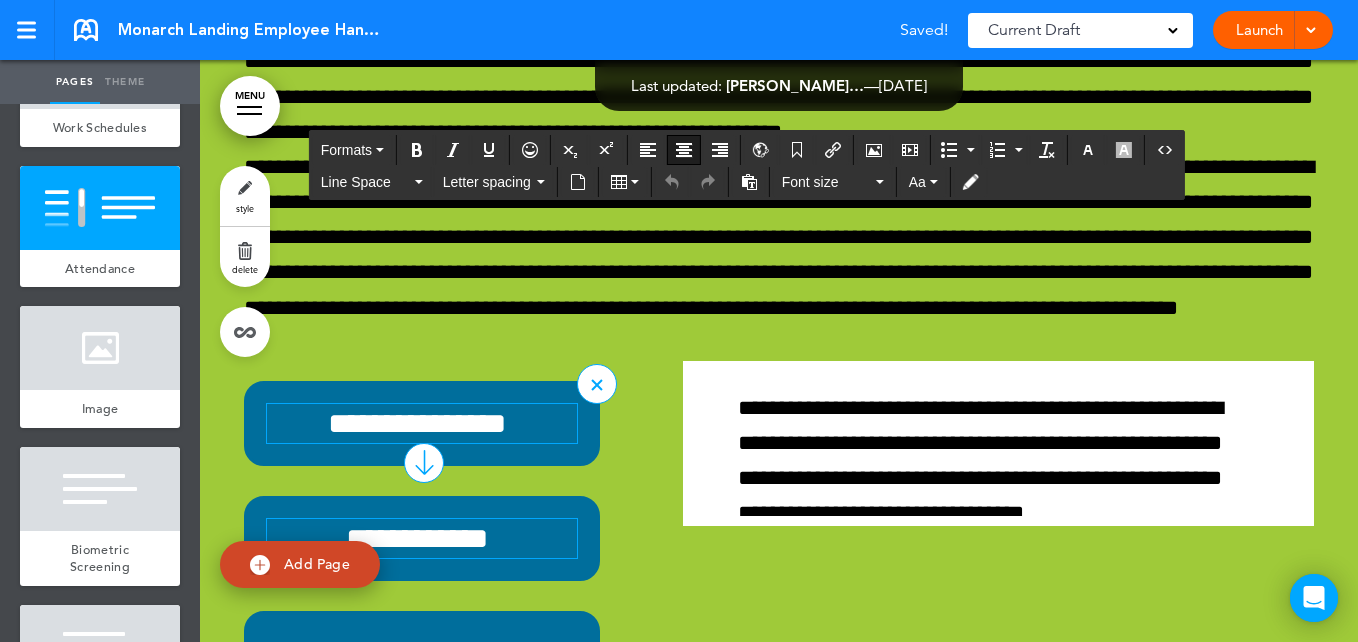 scroll, scrollTop: 32604, scrollLeft: 0, axis: vertical 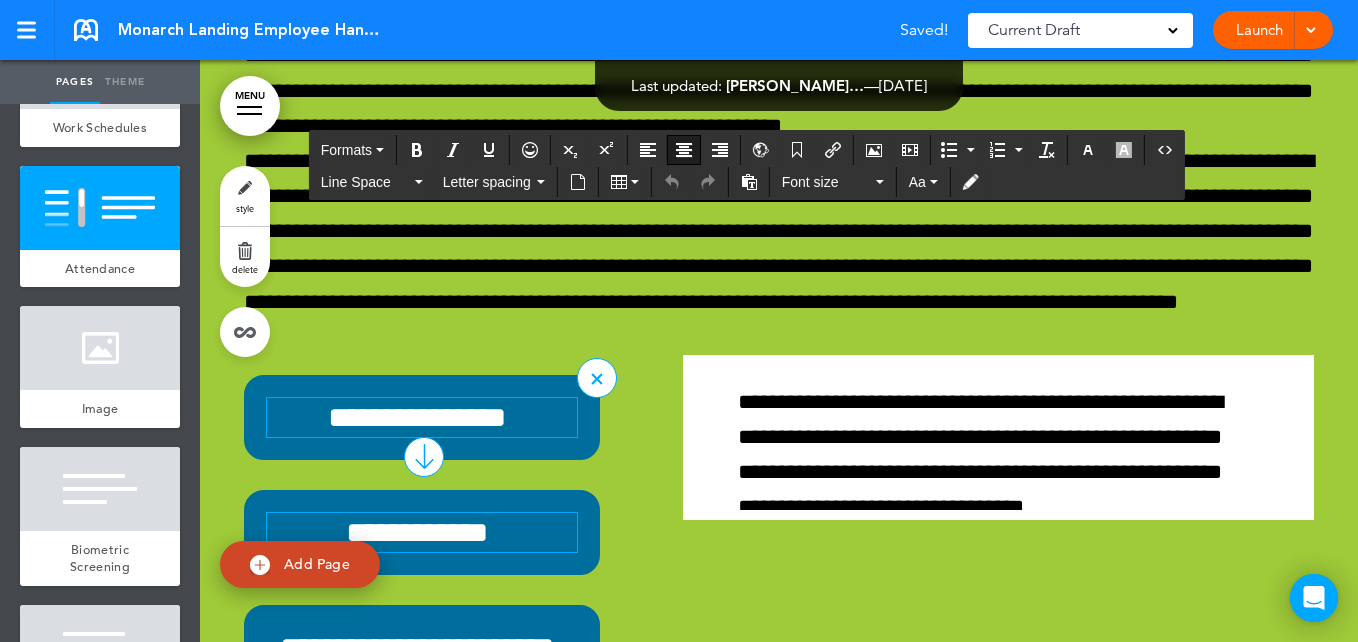 click on "**********" at bounding box center (417, 417) 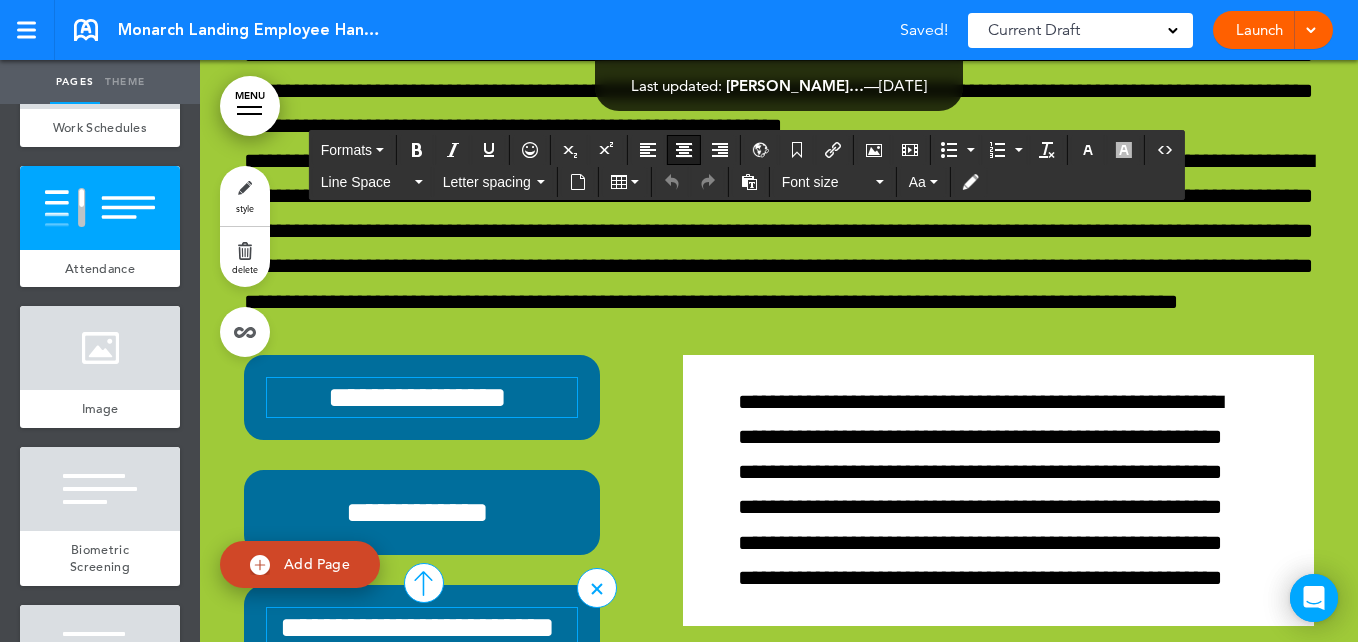 click on "**********" at bounding box center (417, 647) 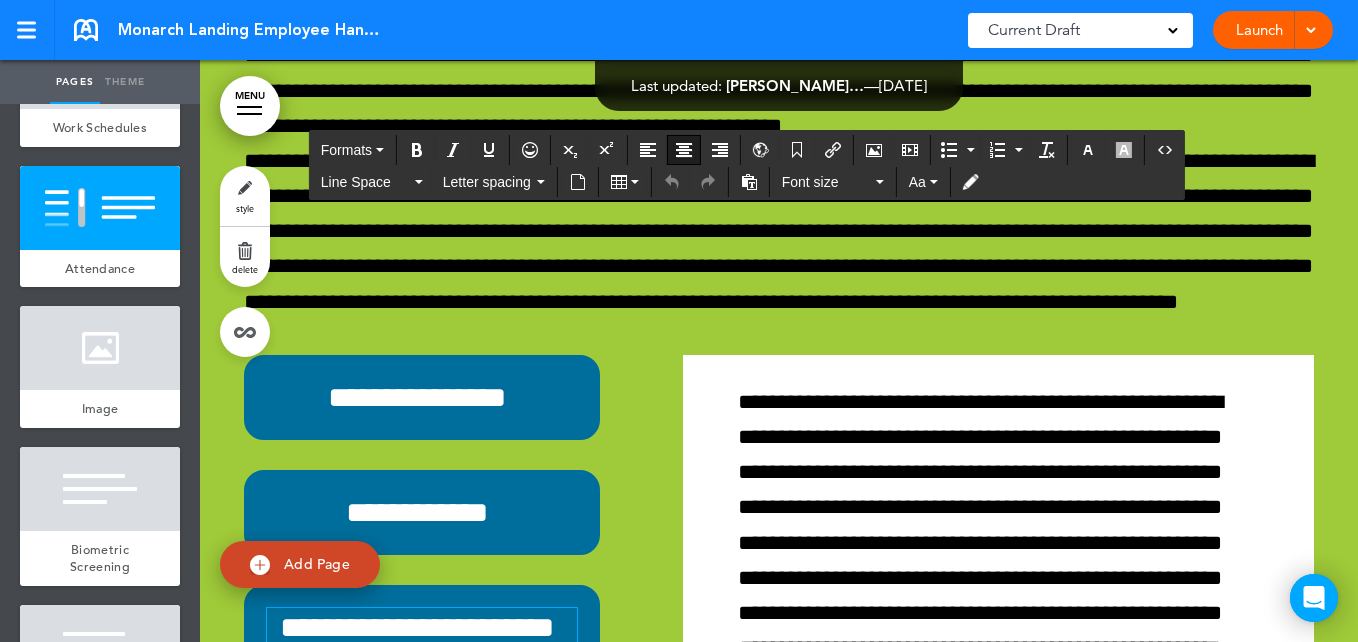 scroll, scrollTop: 34, scrollLeft: 0, axis: vertical 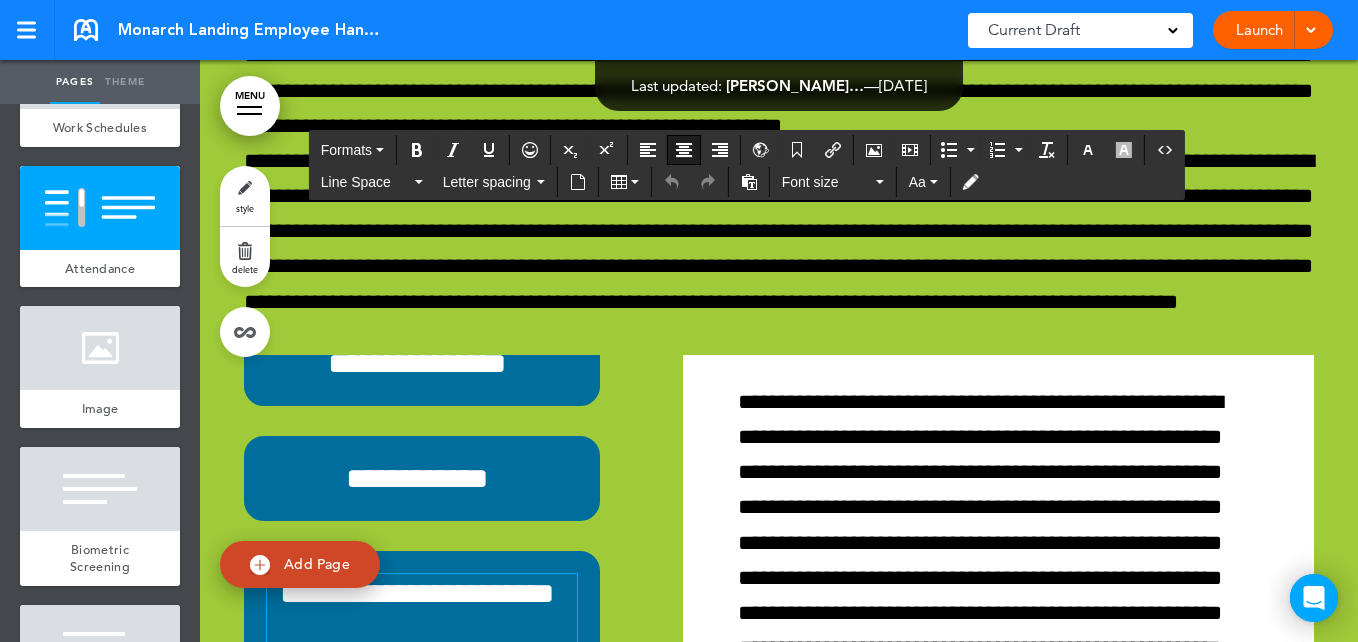 click on "**********" at bounding box center [442, 572] 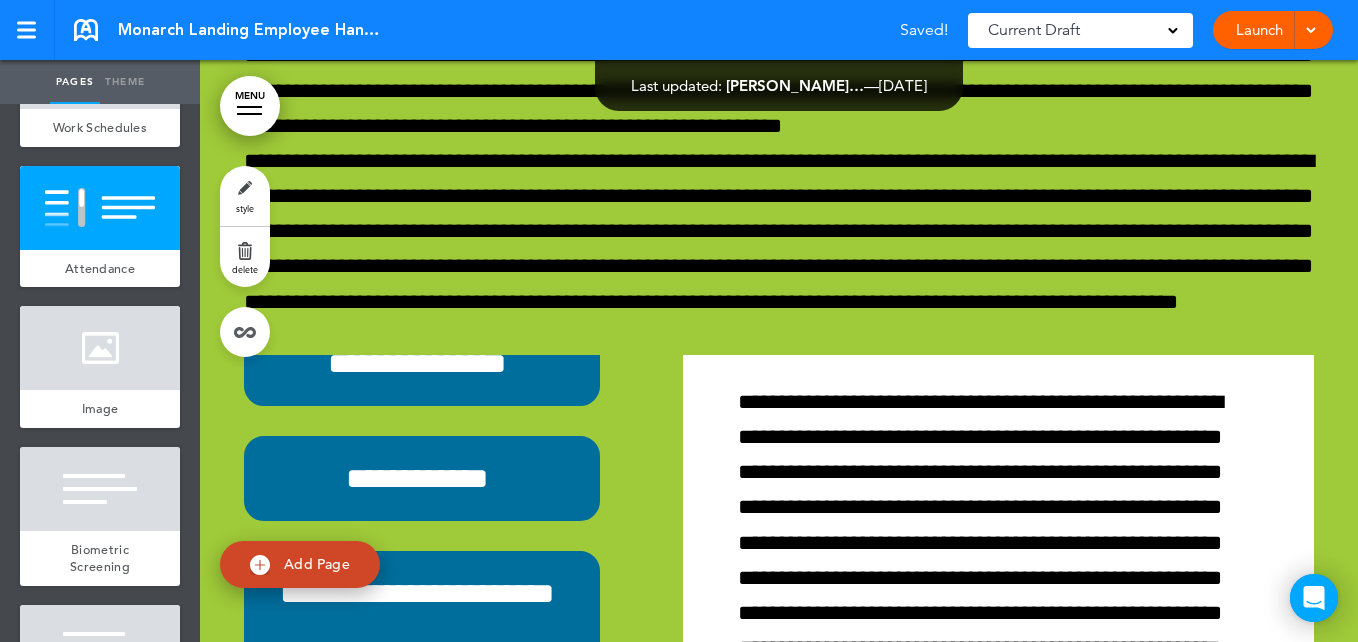 click on "**********" at bounding box center [417, 747] 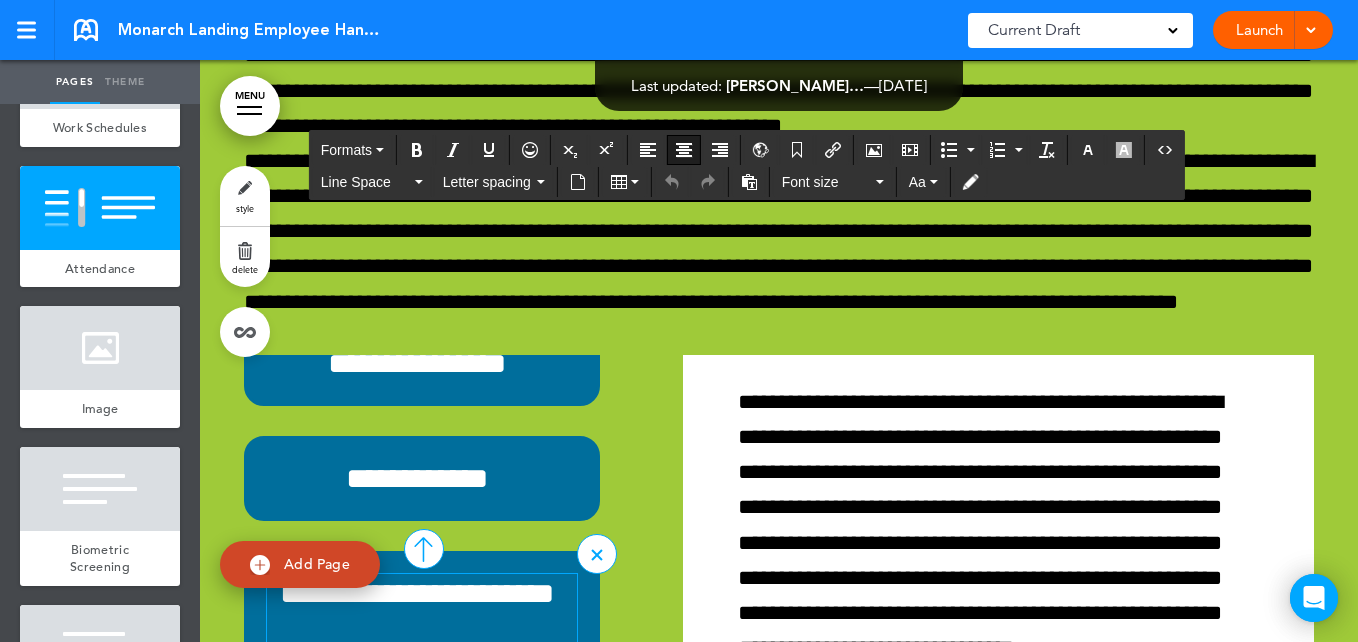 click on "**********" at bounding box center (417, 613) 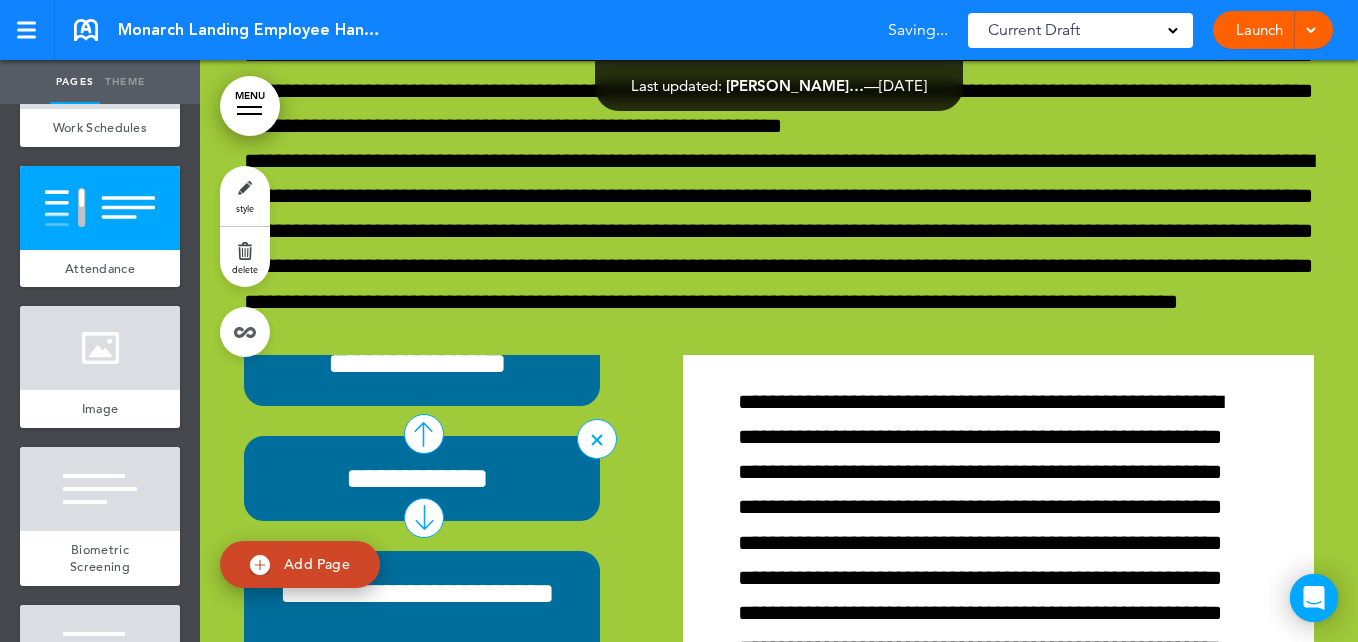 click on "**********" at bounding box center (422, 478) 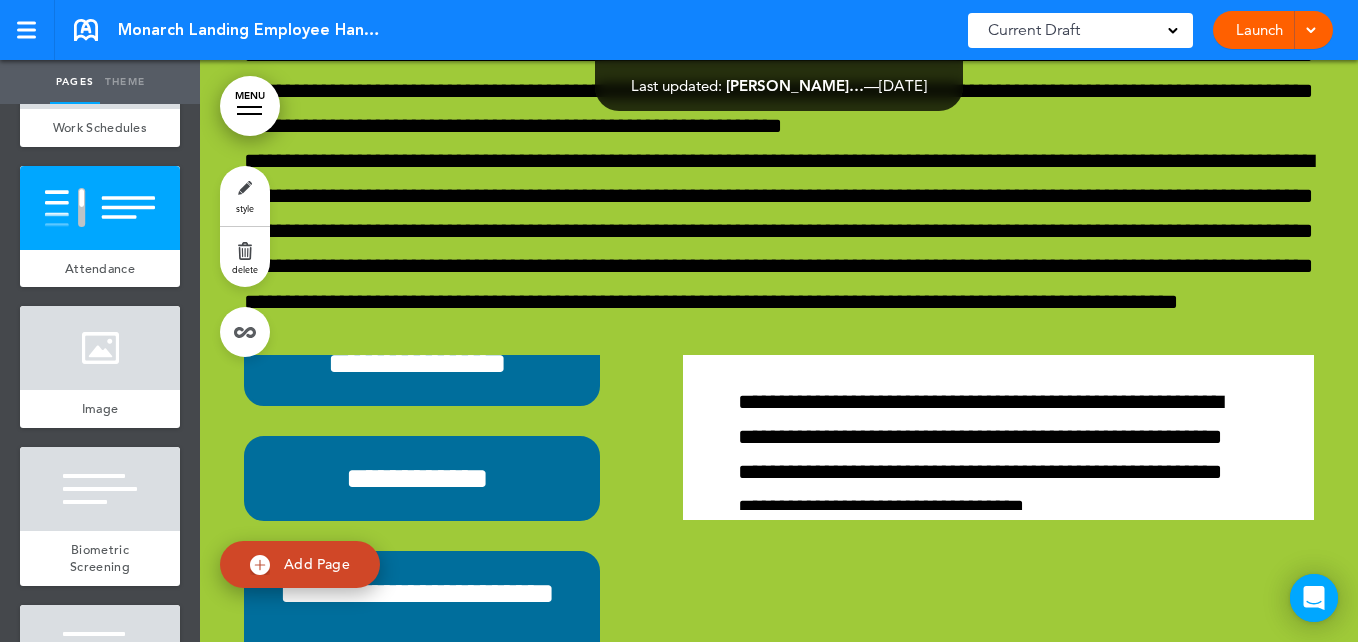 scroll, scrollTop: 0, scrollLeft: 0, axis: both 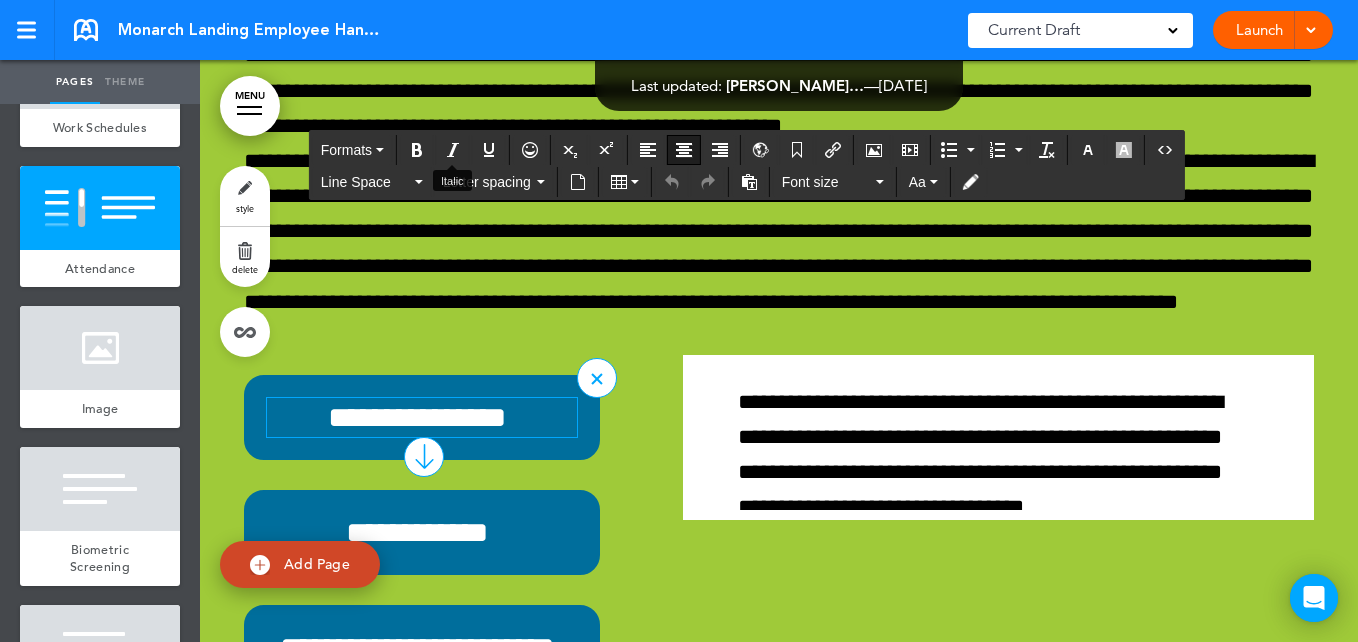 click on "MENU
Formats       Line Space   Letter spacing     Font size   Aa   Formats       Line Space   Letter spacing     Font size   Aa   Formats       Line Space   Letter spacing     Font size   Aa   Formats       Line Space   Letter spacing     Font size   Aa   Formats       Line Space   Letter spacing     Font size   Aa   Formats       Line Space   Letter spacing     Font size   Aa
Cancel
Reorder
?
Move or rearrange pages
easily by selecting whole  sections or individual pages.
Go back
[GEOGRAPHIC_DATA]
Hide page in   table of contents
1 2 3 4 5" at bounding box center (779, -32253) 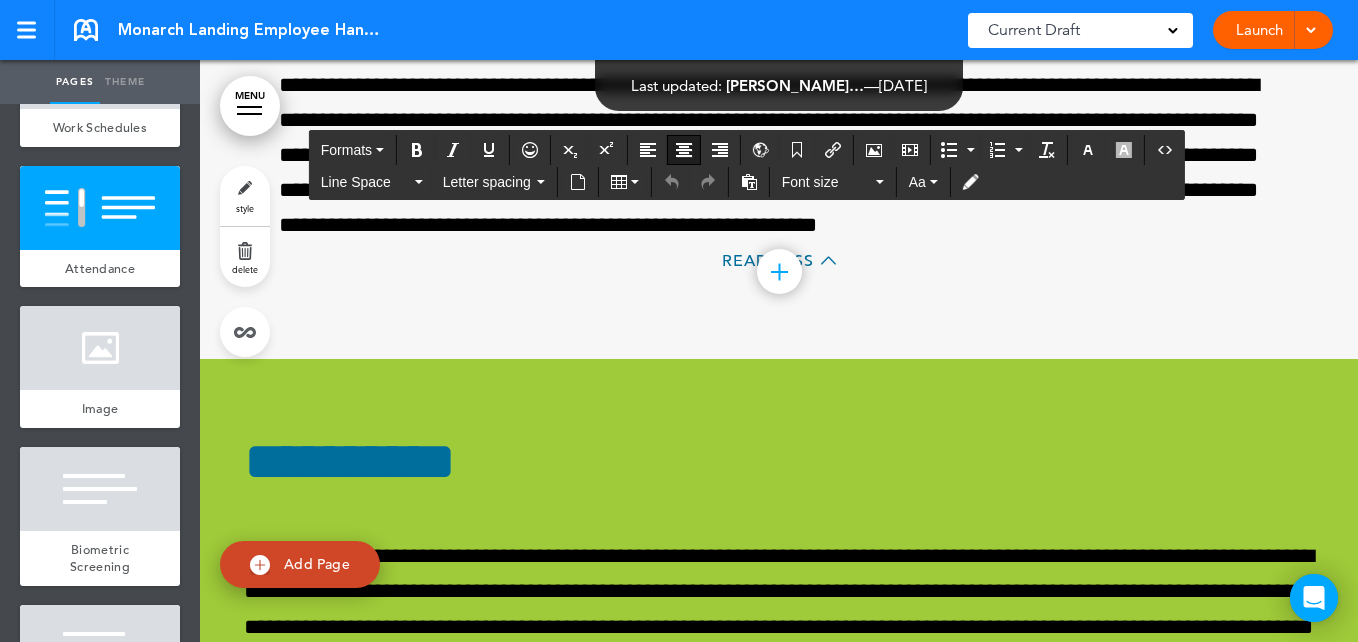 scroll, scrollTop: 32067, scrollLeft: 0, axis: vertical 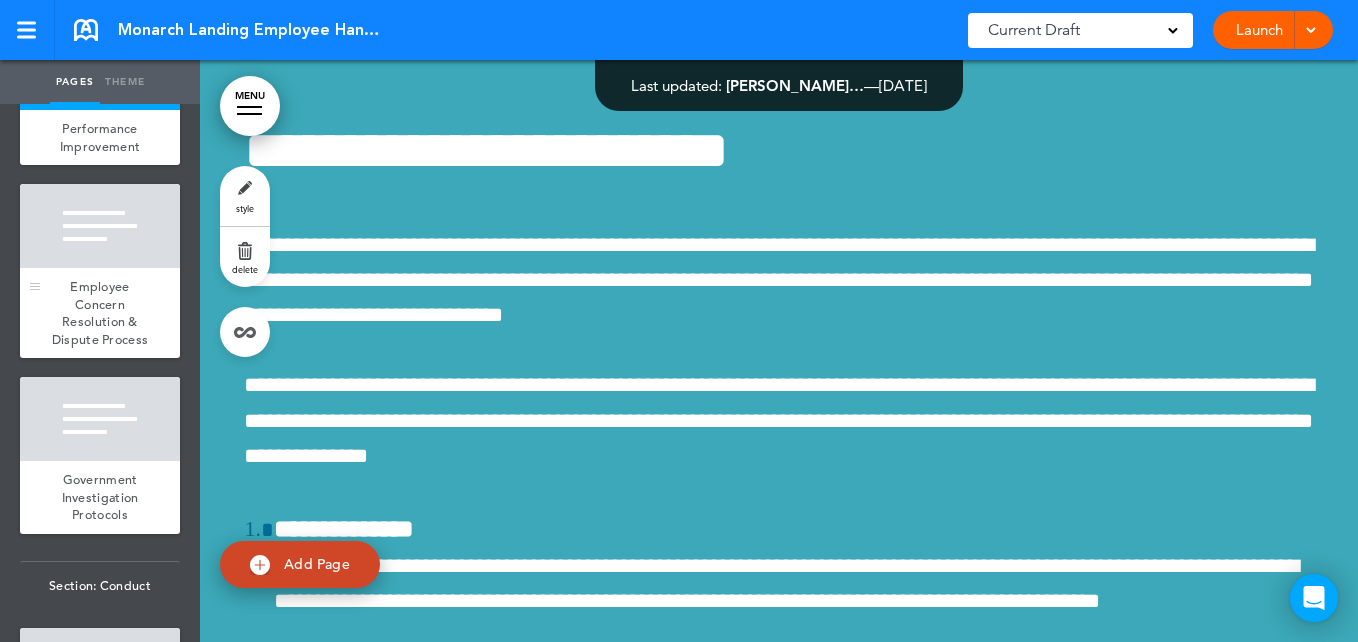 click on "Employee Concern Resolution & Dispute Process" at bounding box center (100, 313) 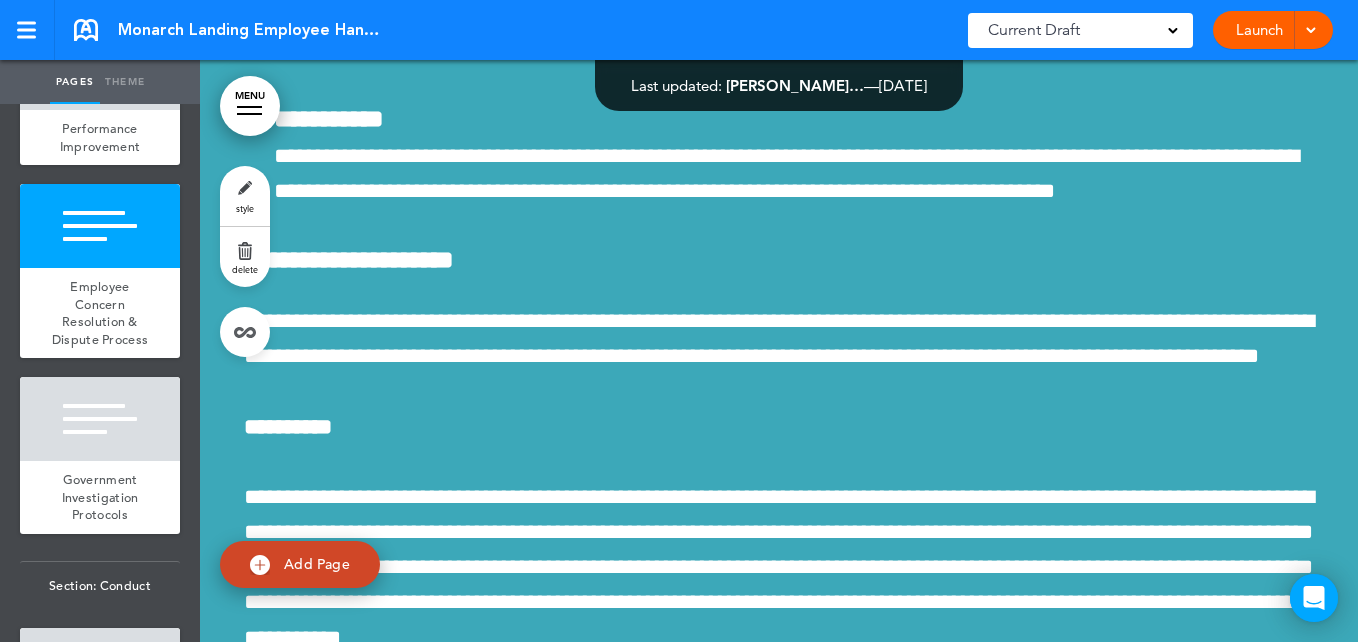 scroll, scrollTop: 72511, scrollLeft: 0, axis: vertical 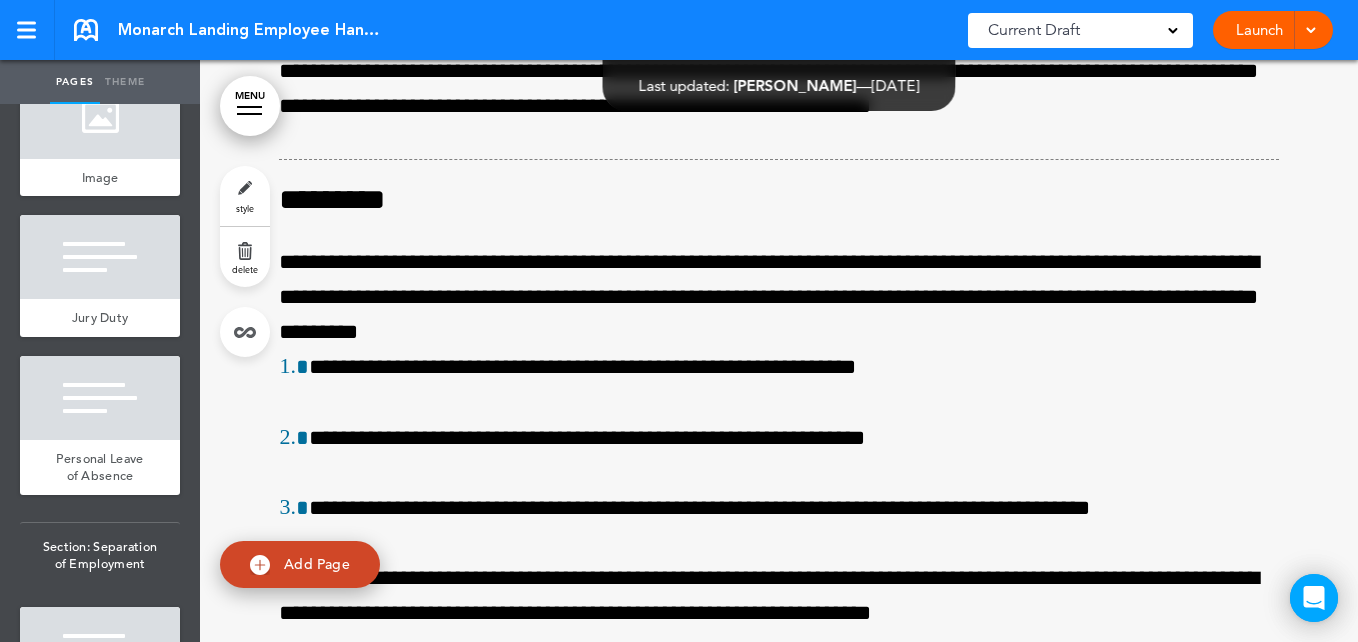 click at bounding box center [100, -41] 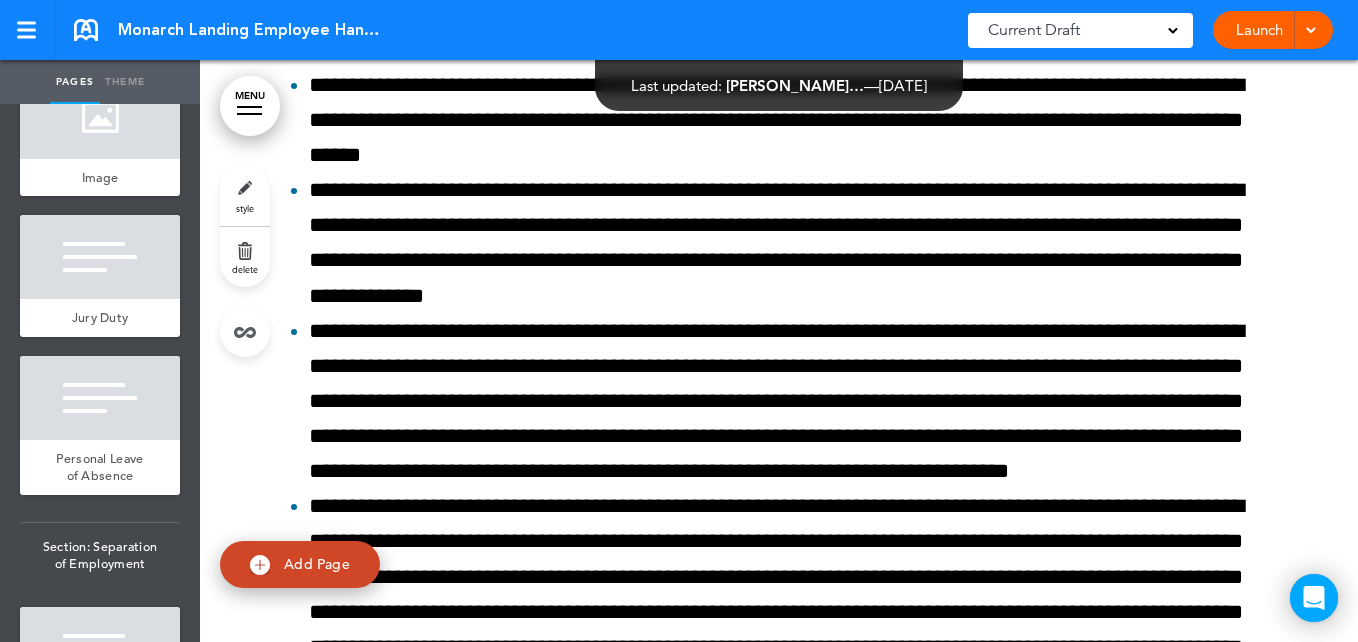 click on "Military Leave of Absence" at bounding box center [100, -130] 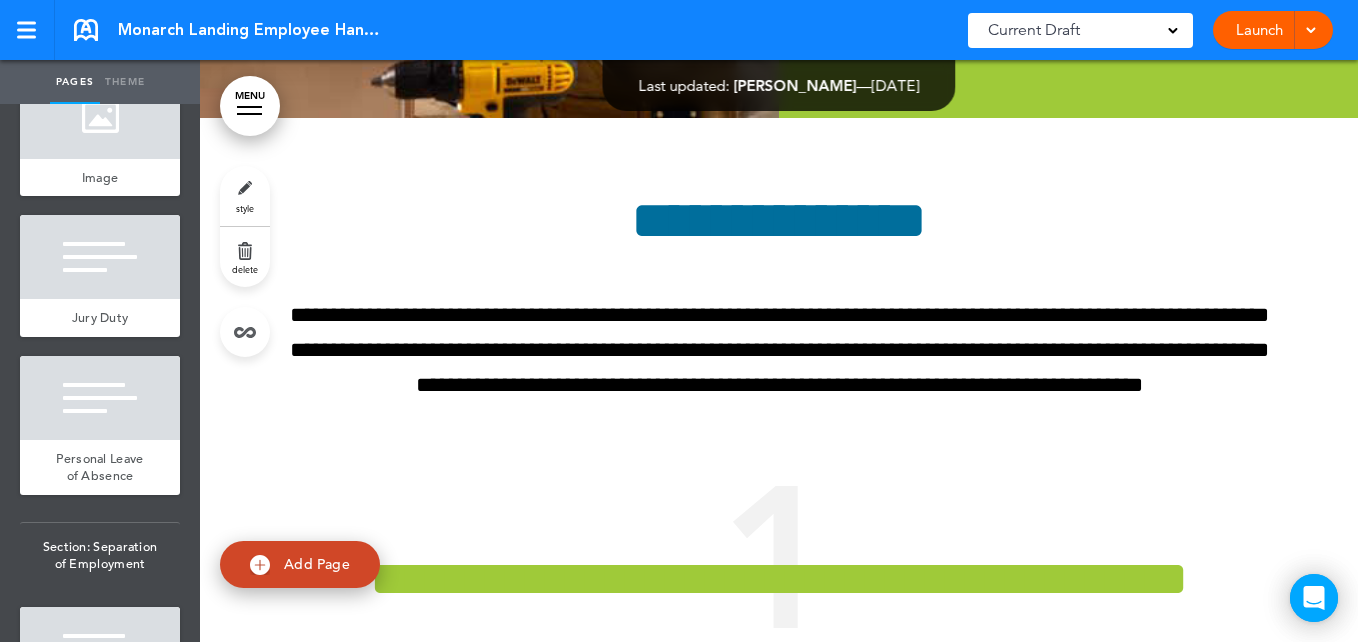 scroll, scrollTop: 41421, scrollLeft: 0, axis: vertical 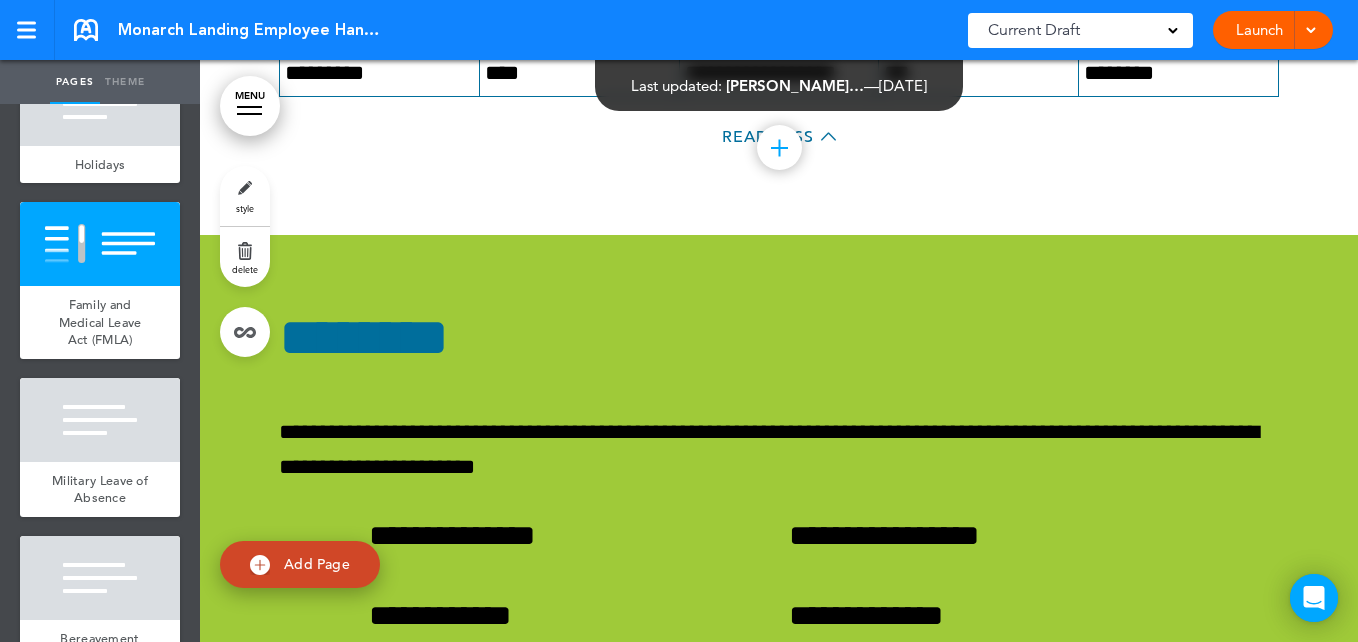click at bounding box center [100, -54] 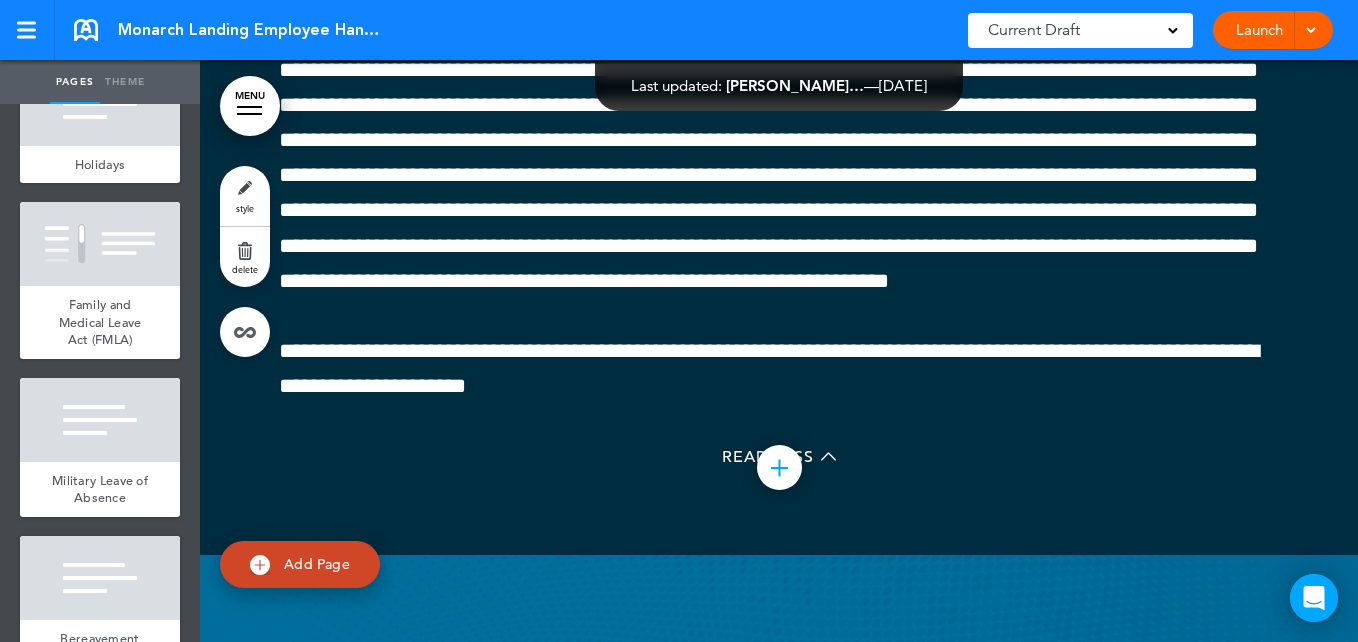 scroll, scrollTop: 98510, scrollLeft: 0, axis: vertical 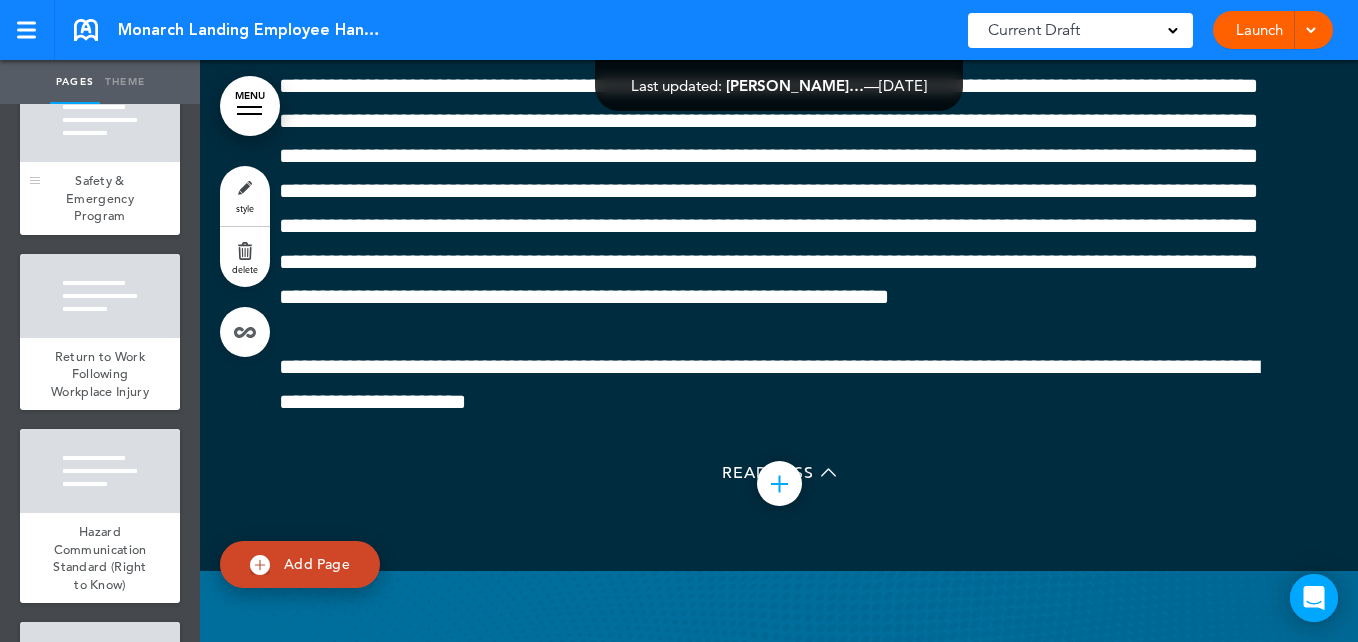 click on "Safety & Emergency Program" at bounding box center (100, 198) 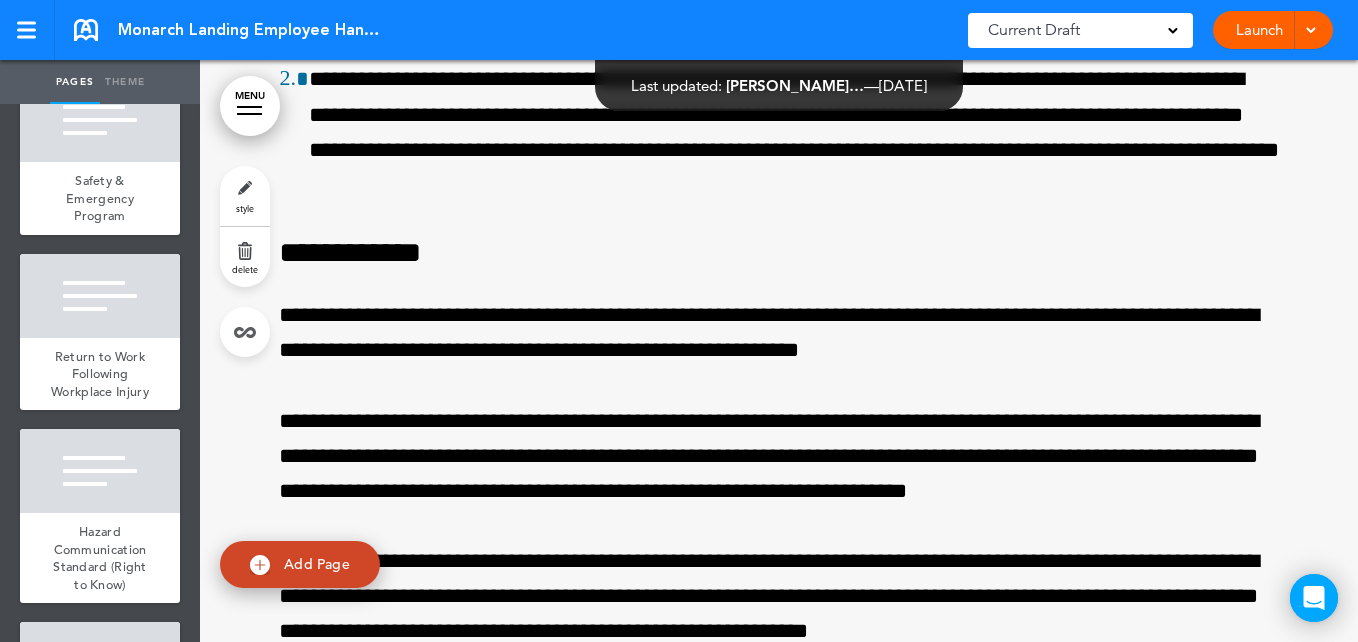 scroll, scrollTop: 95620, scrollLeft: 0, axis: vertical 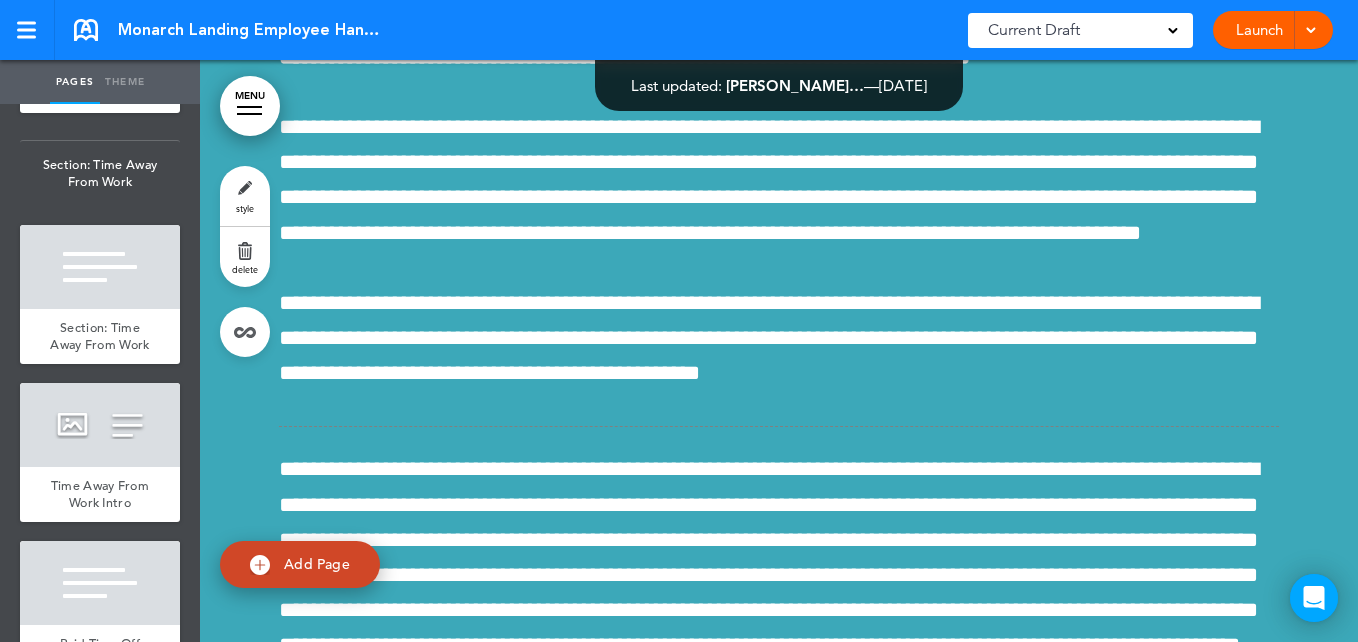 click on "**********" at bounding box center (779, 2022) 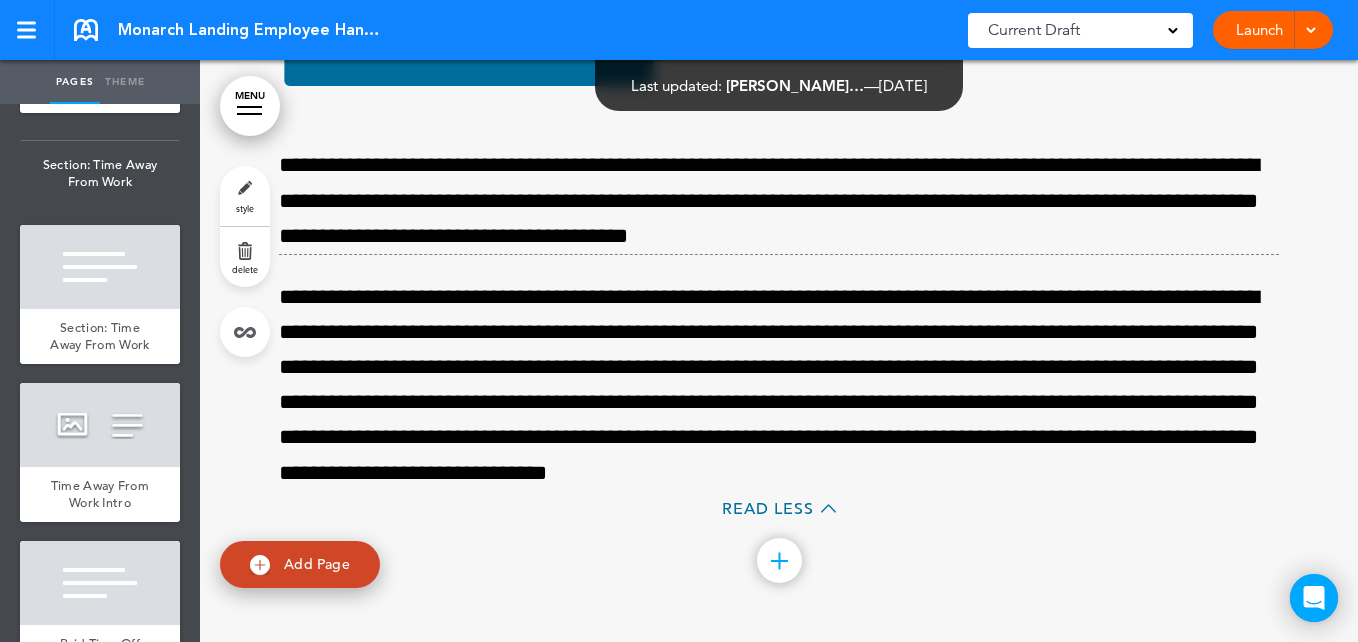 scroll, scrollTop: 23172, scrollLeft: 0, axis: vertical 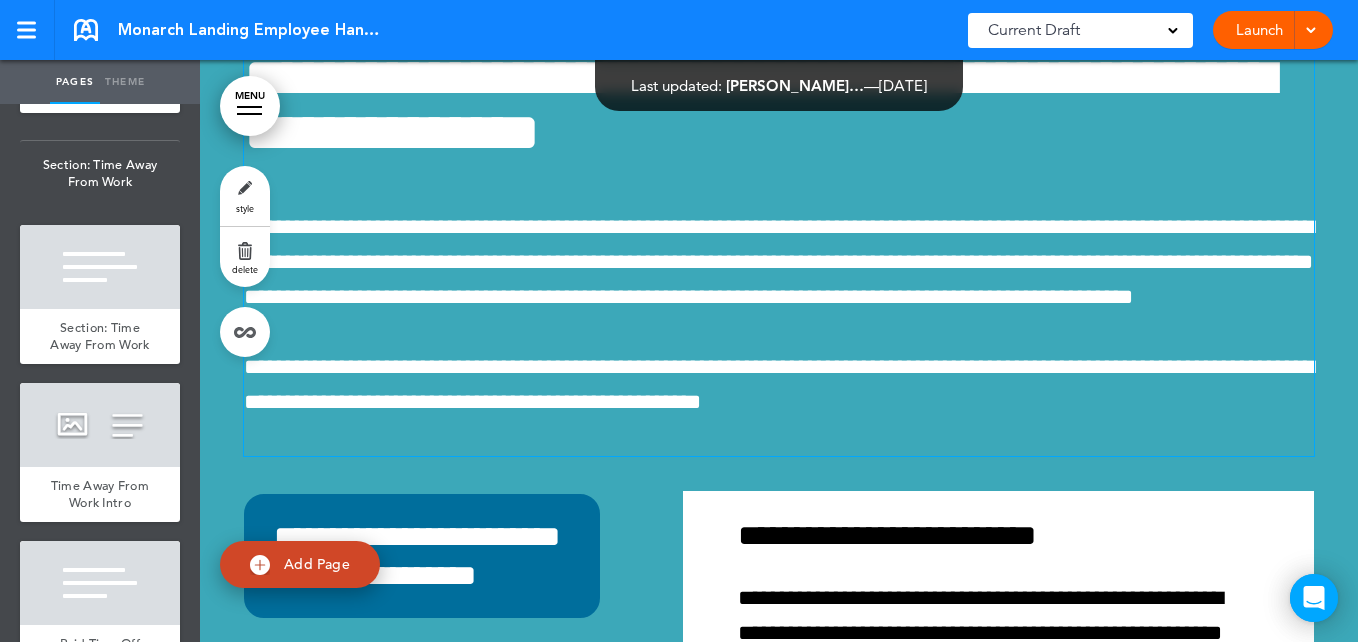 click on "**********" at bounding box center (779, 403) 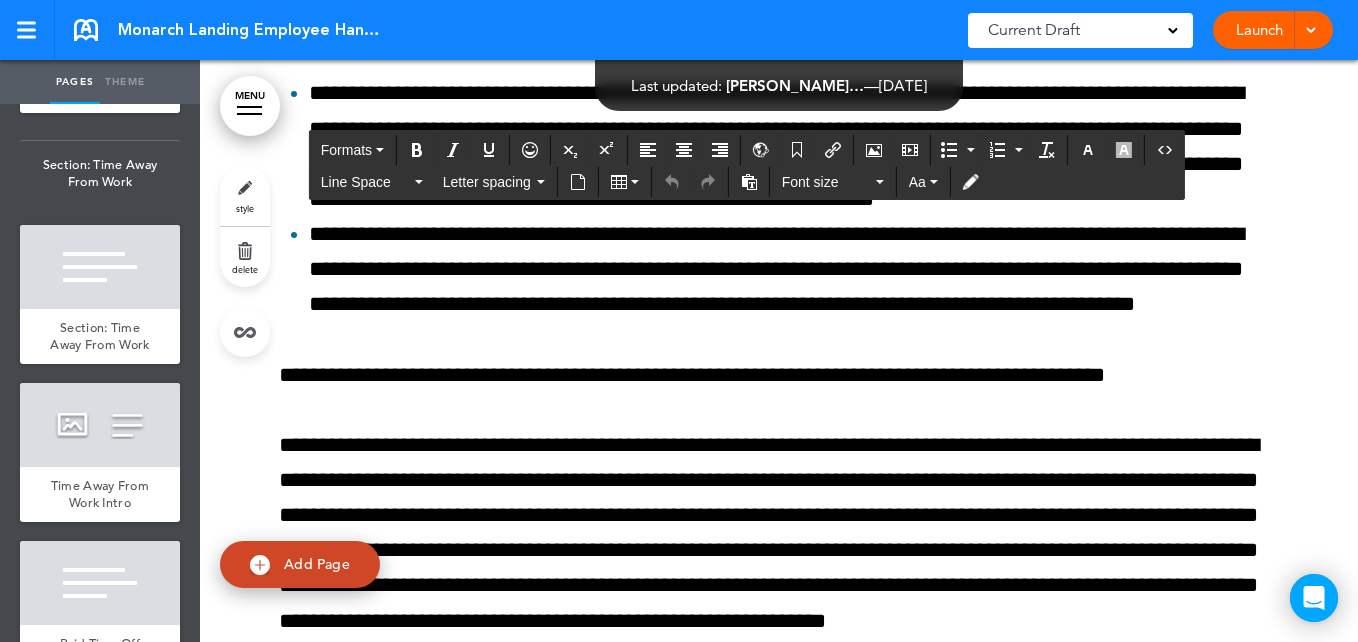 scroll, scrollTop: 71513, scrollLeft: 0, axis: vertical 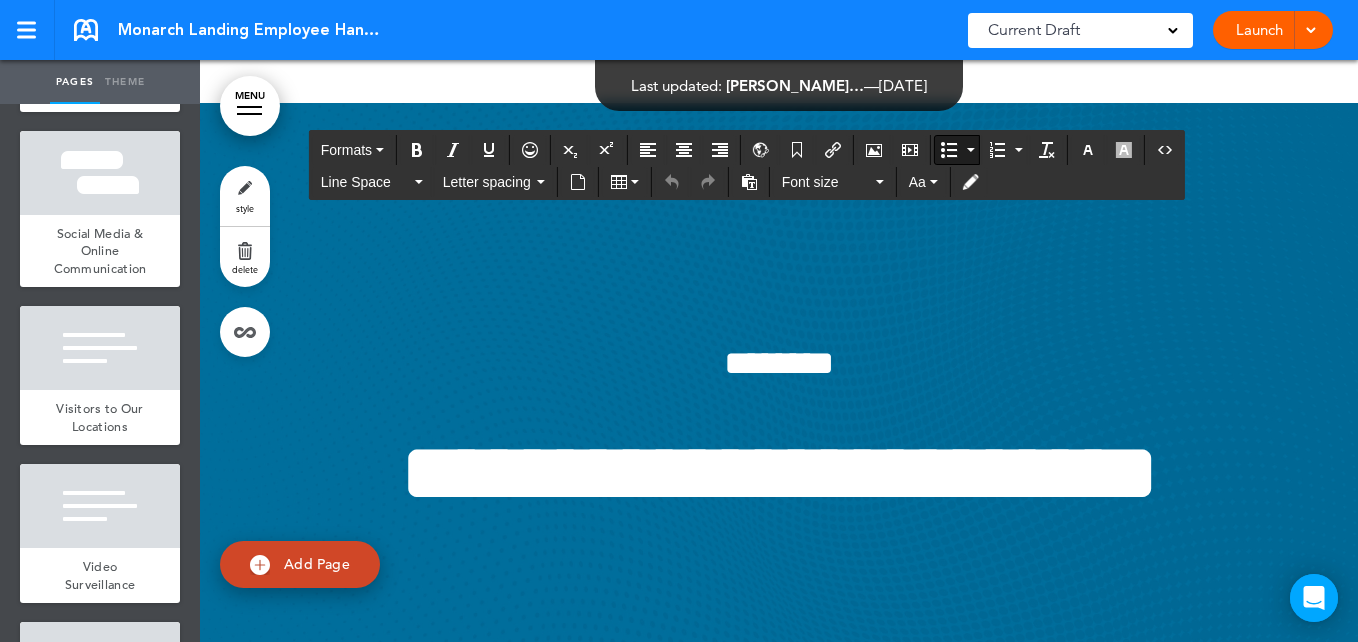click on "**********" at bounding box center [794, 2233] 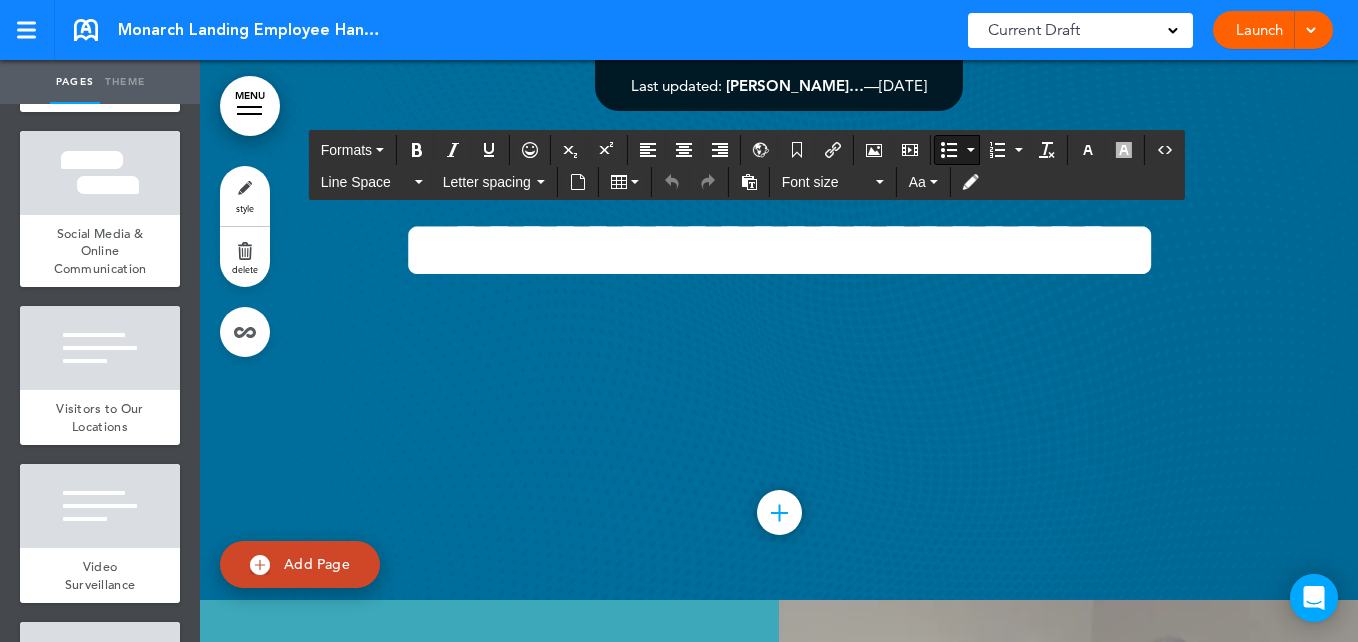 scroll, scrollTop: 91971, scrollLeft: 0, axis: vertical 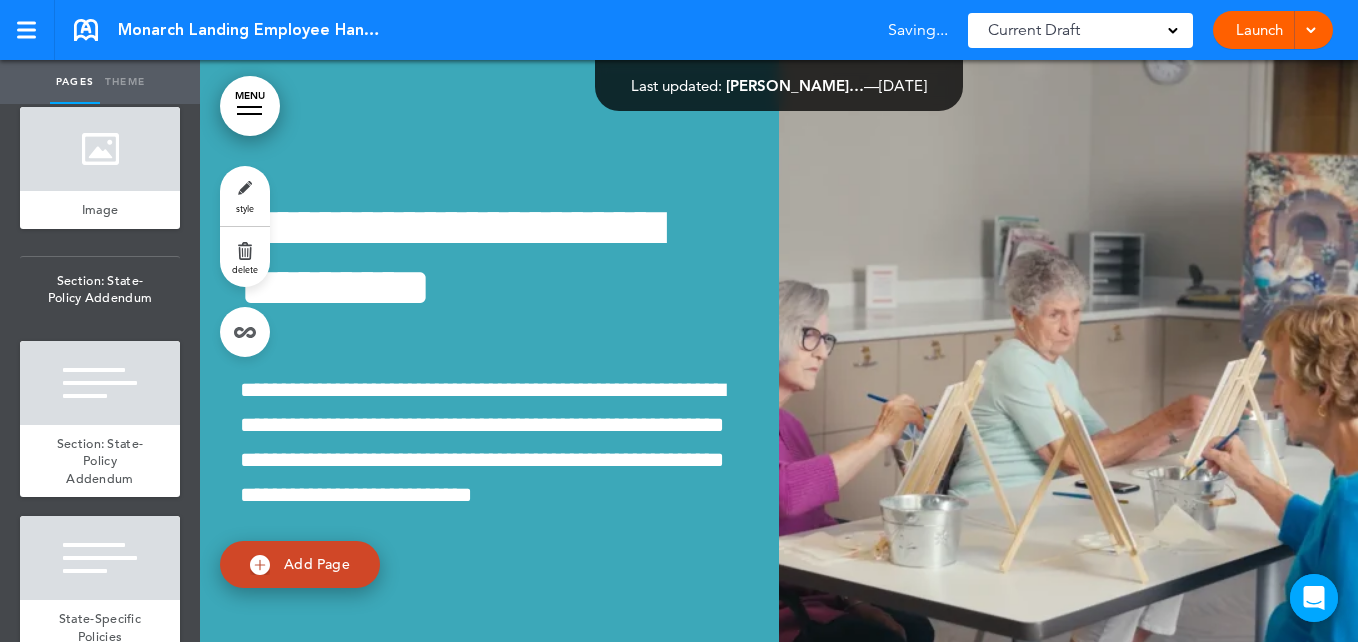 click on "Section: Separation of Employment" at bounding box center [100, -106] 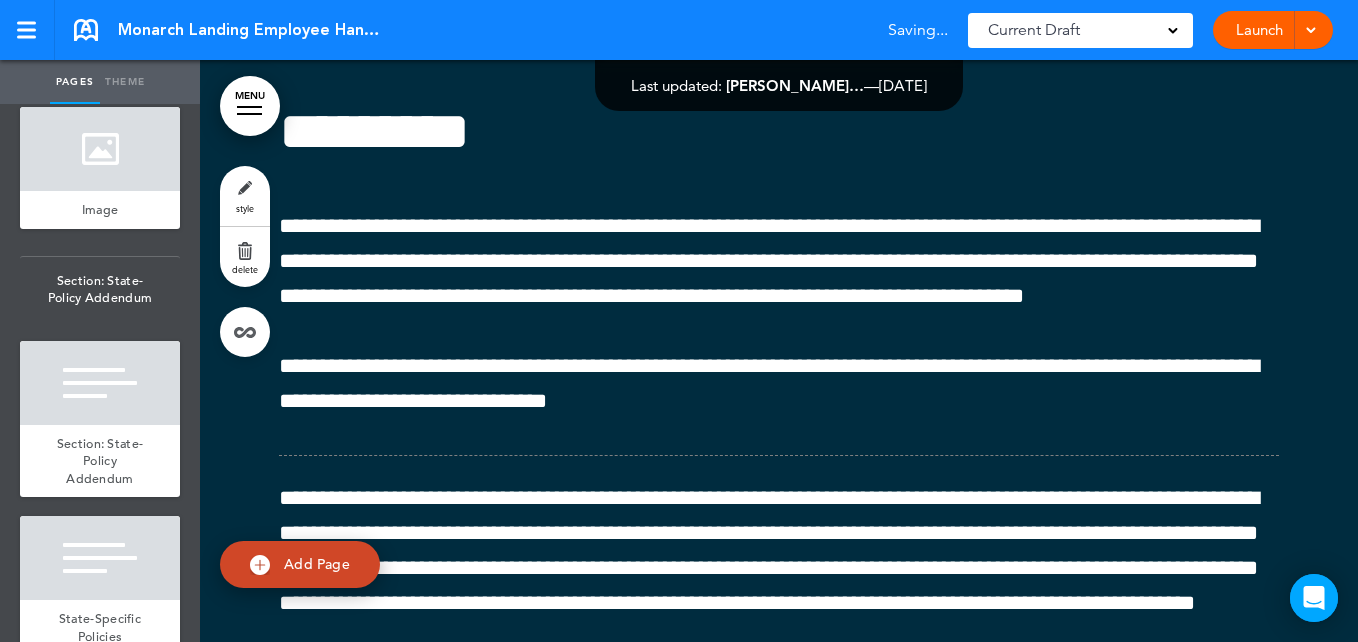 scroll, scrollTop: 111622, scrollLeft: 0, axis: vertical 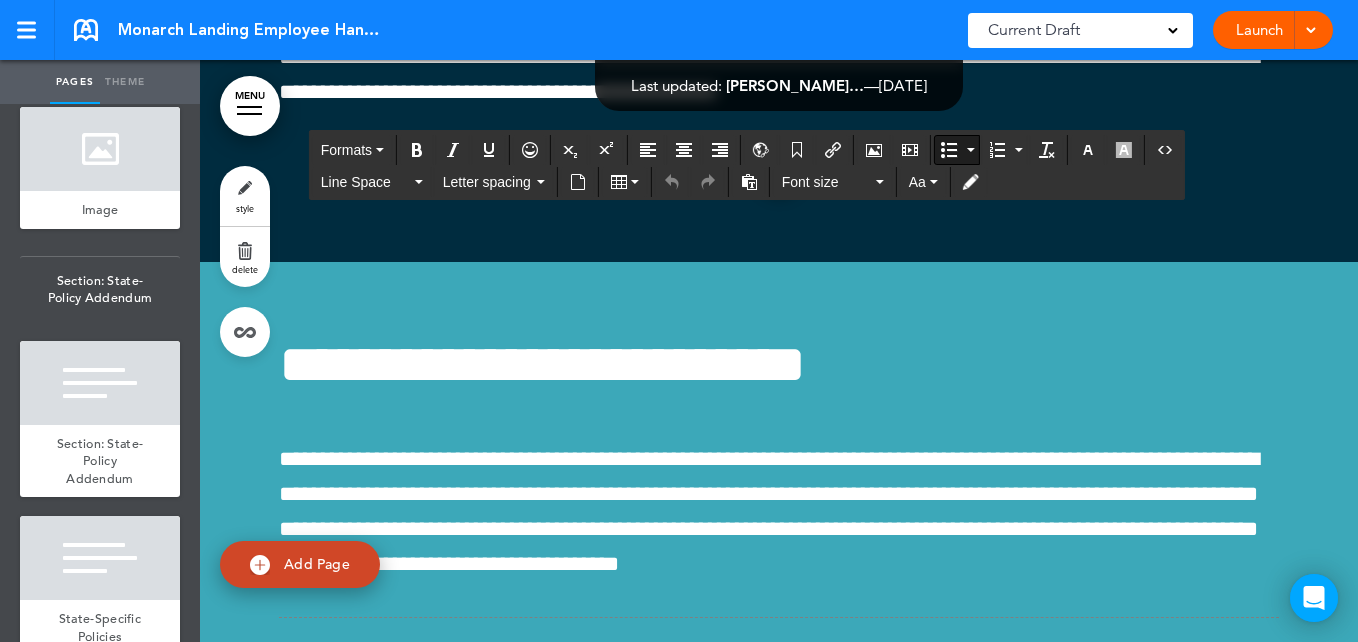 click on "**********" at bounding box center (794, 2521) 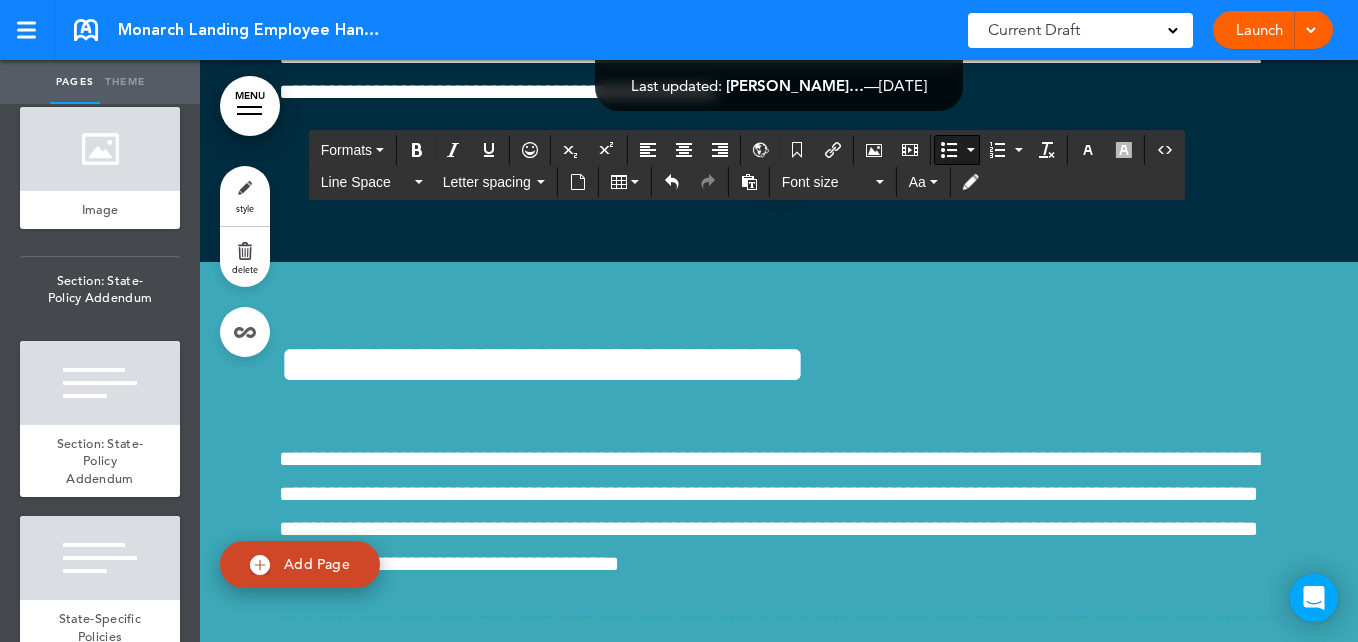 drag, startPoint x: 556, startPoint y: 359, endPoint x: 1201, endPoint y: 308, distance: 647.0131 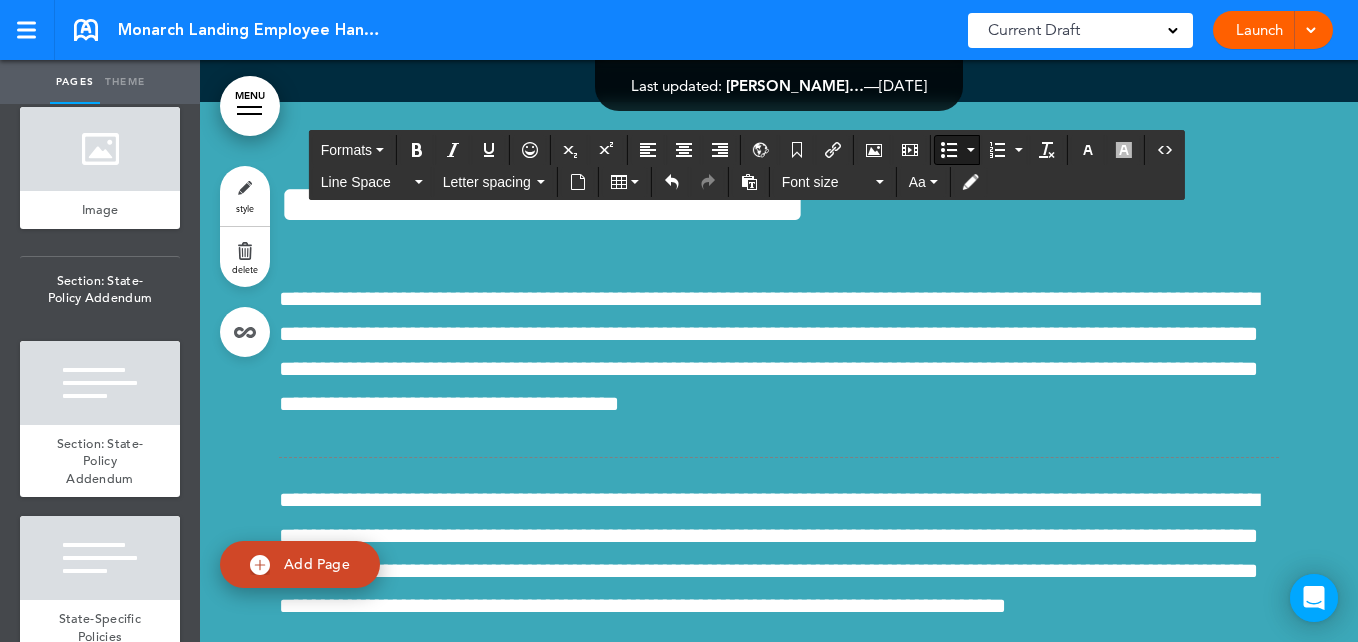 scroll, scrollTop: 112582, scrollLeft: 0, axis: vertical 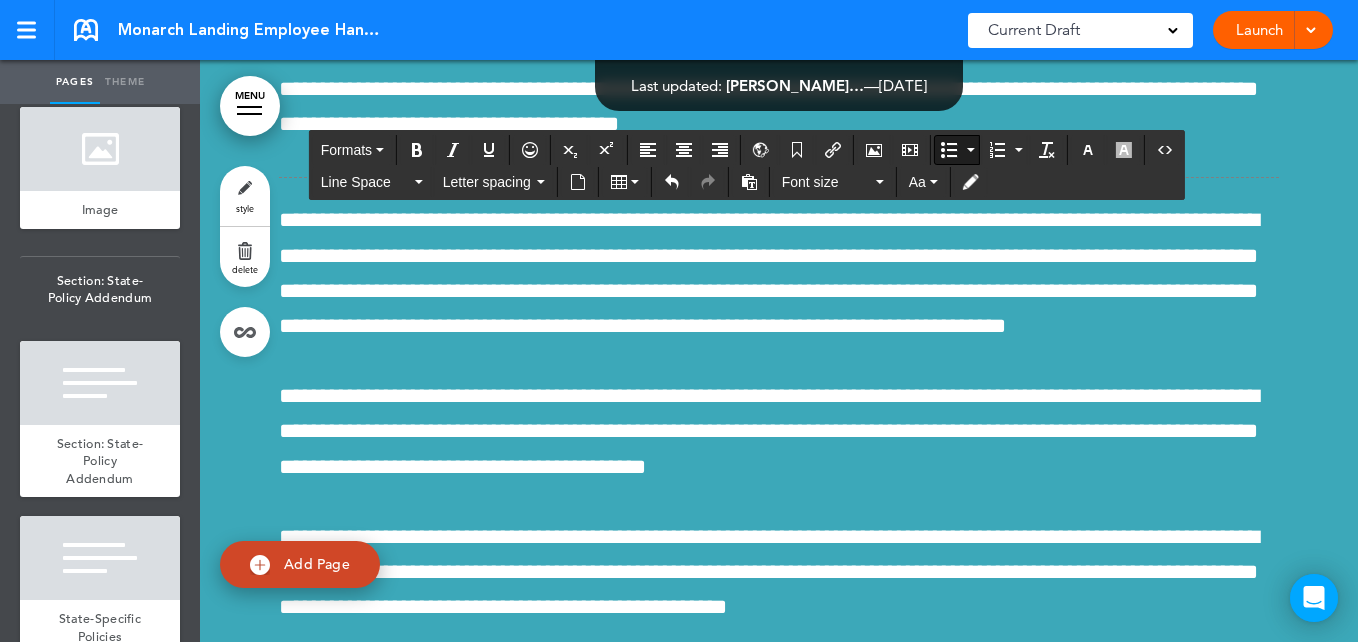click on "**********" at bounding box center (794, 2554) 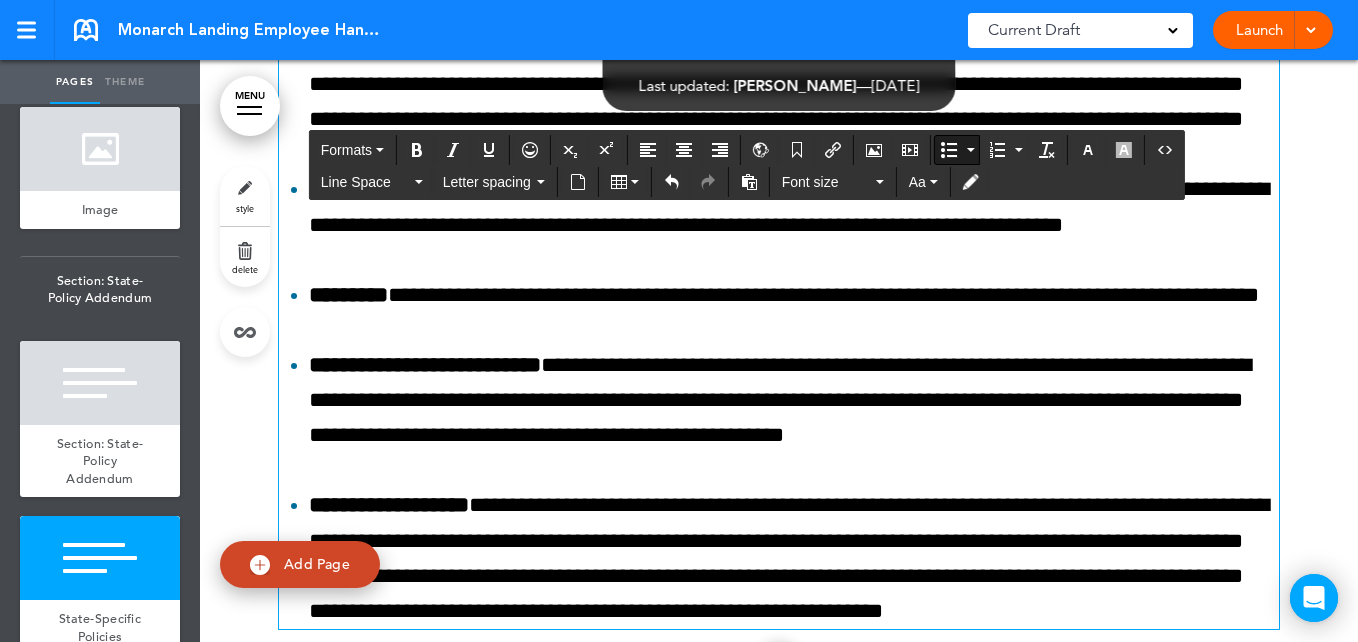 scroll, scrollTop: 114822, scrollLeft: 0, axis: vertical 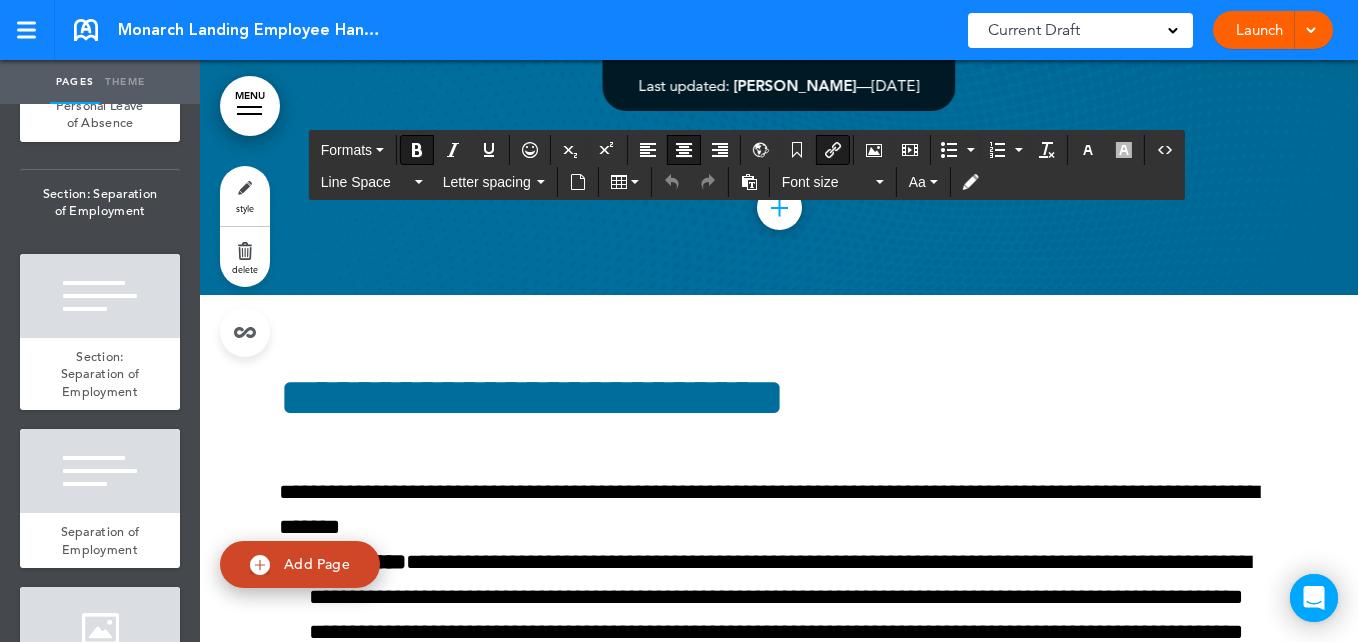 click on "add page
[GEOGRAPHIC_DATA]
add page
Section: Introduction
add page
Section: Introduction
add page
Welcome Message
add page add page" at bounding box center [100, 373] 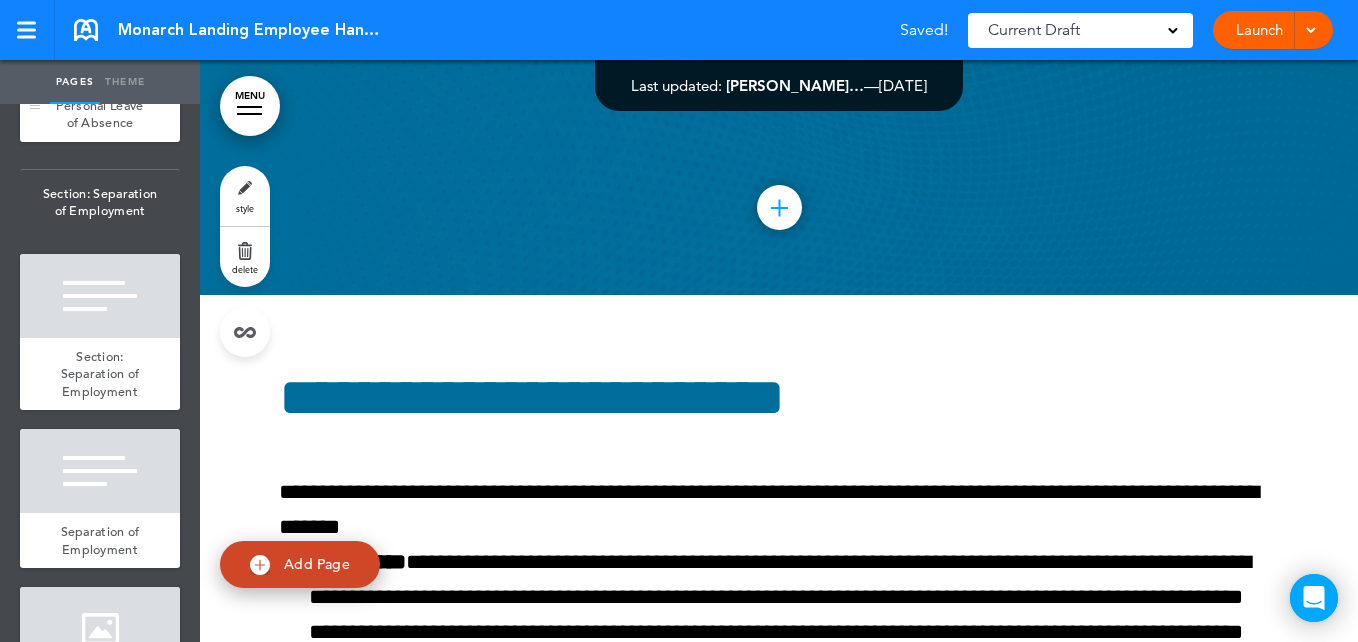 click at bounding box center [100, 45] 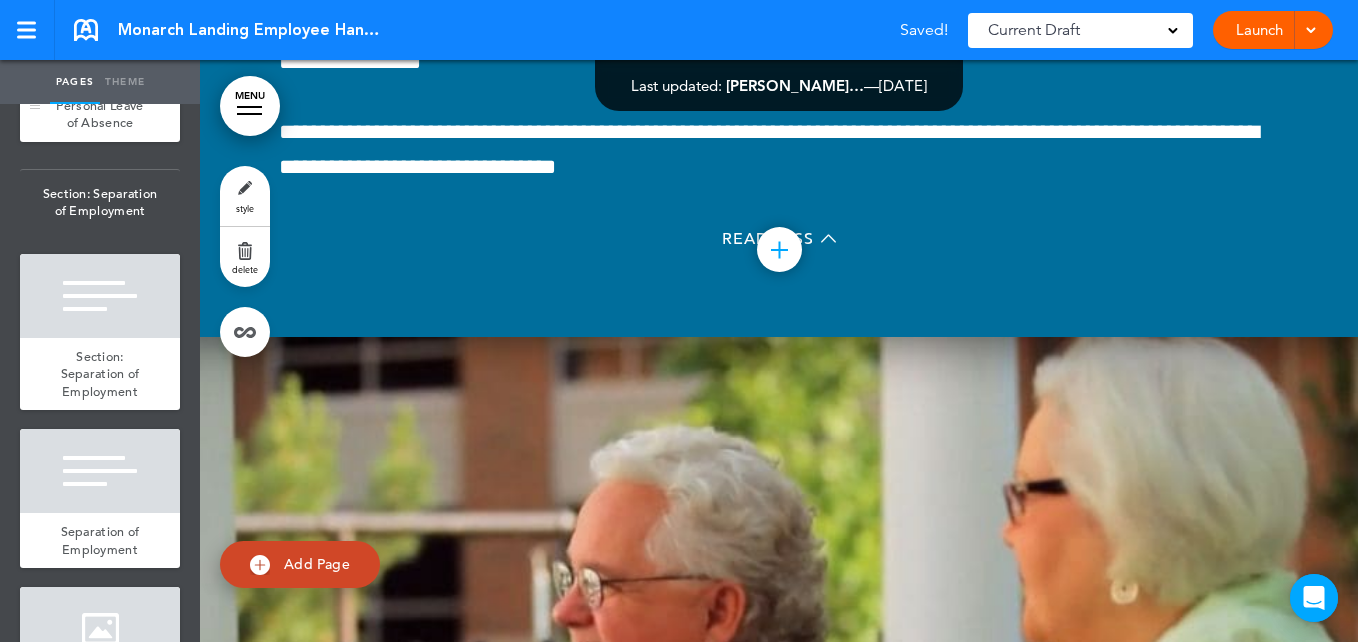 scroll, scrollTop: 110456, scrollLeft: 0, axis: vertical 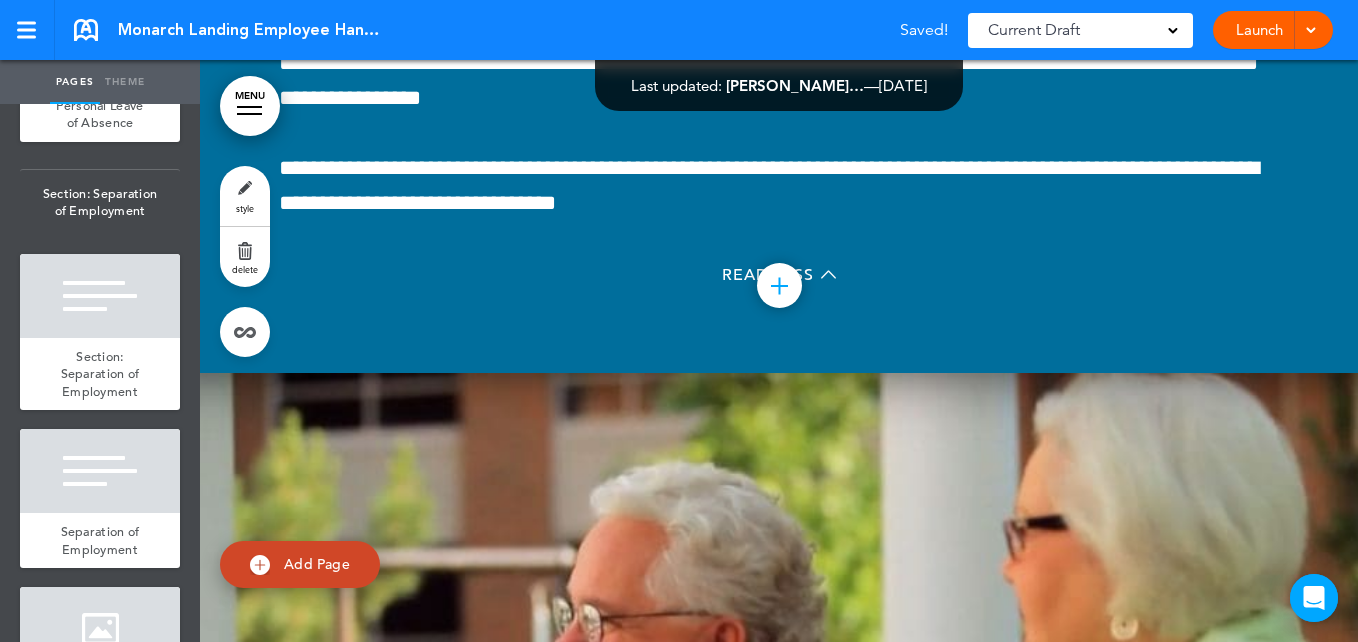 click at bounding box center (100, -96) 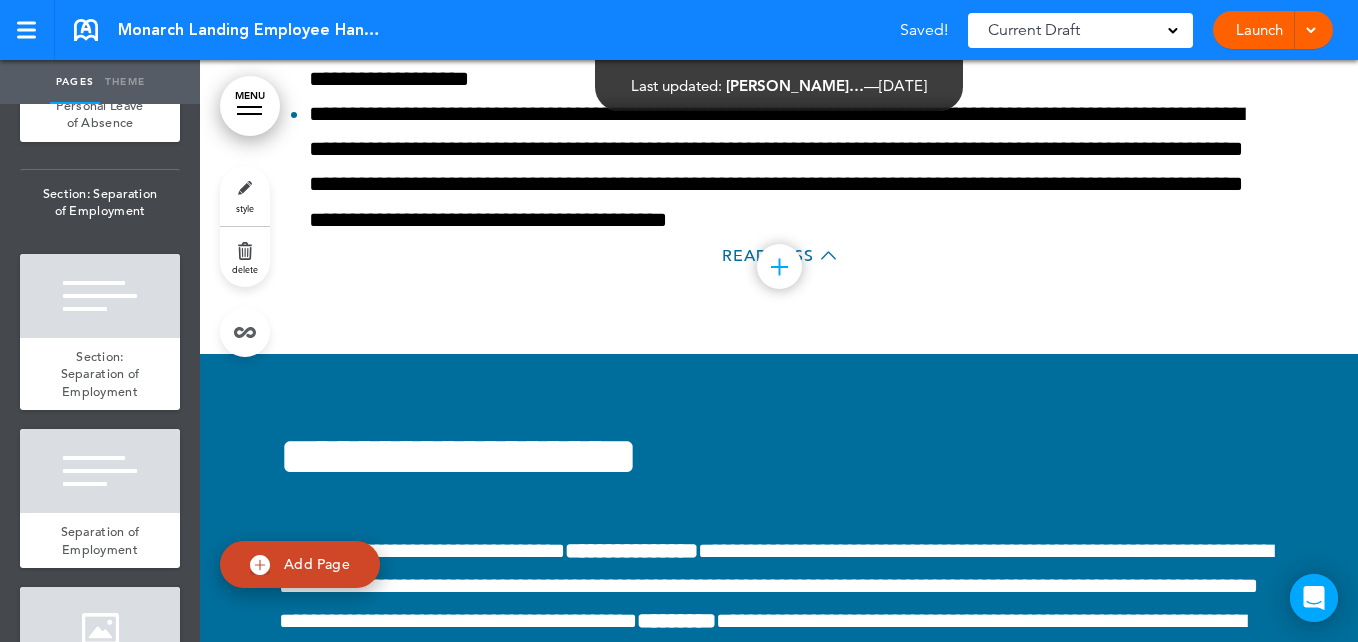 scroll, scrollTop: 109396, scrollLeft: 0, axis: vertical 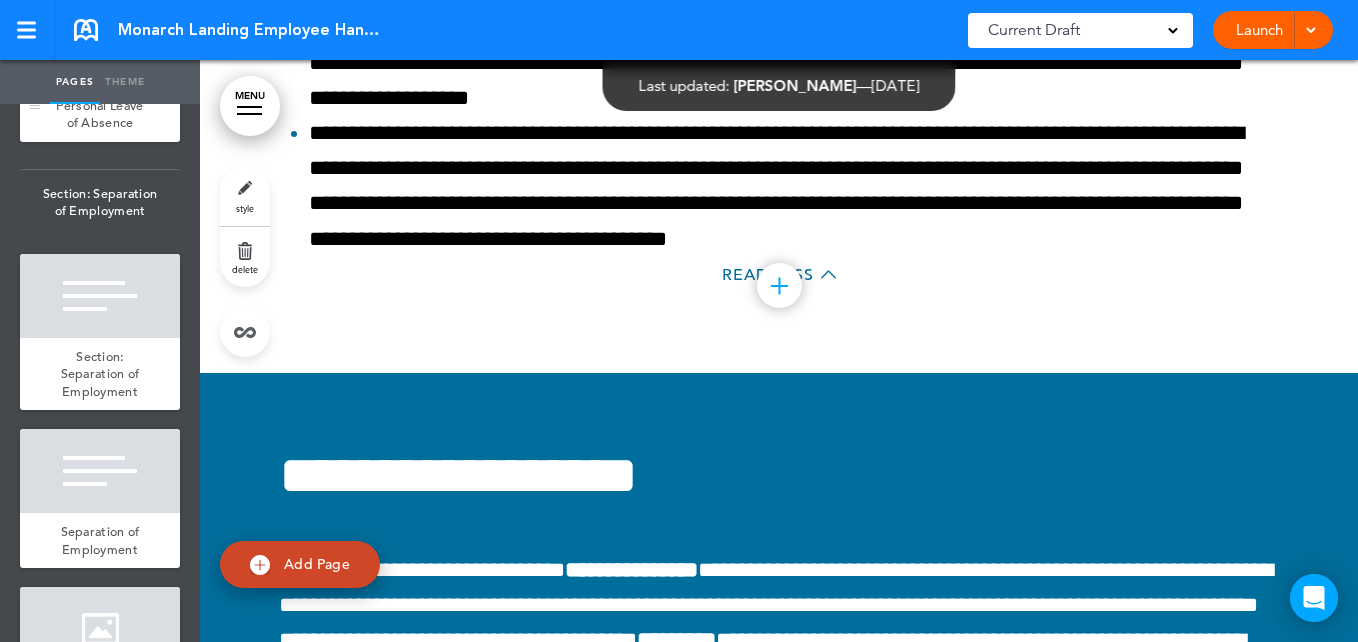 click at bounding box center (100, 45) 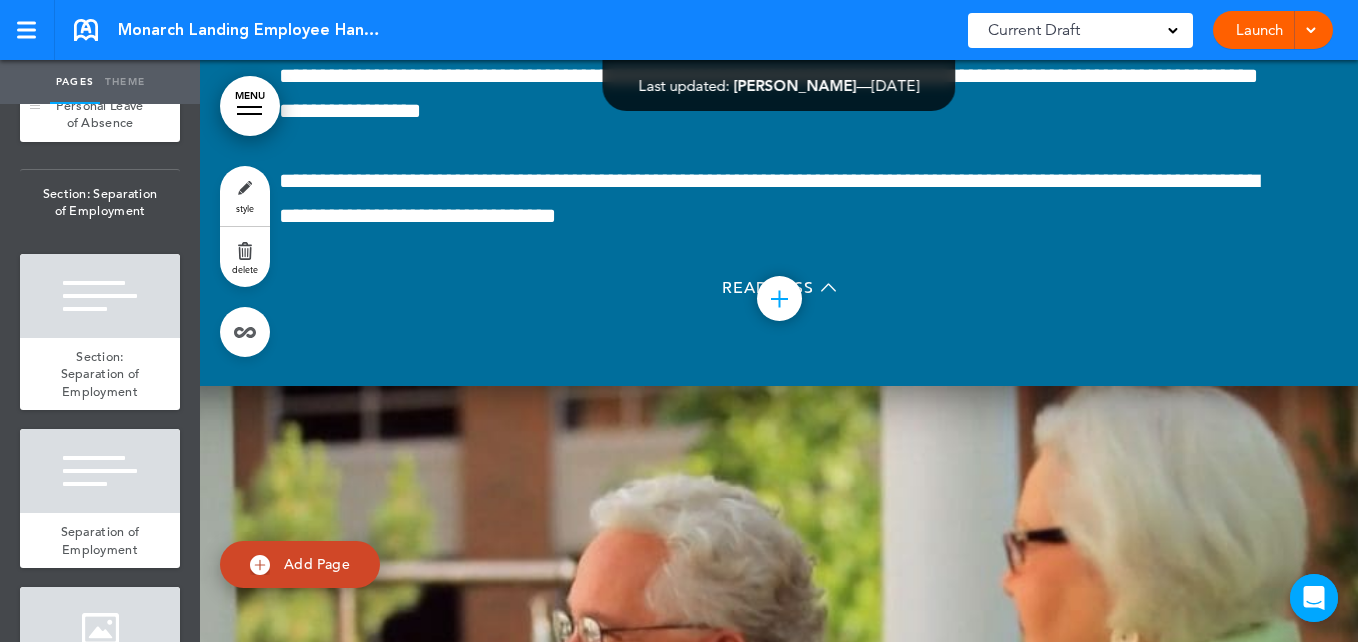 scroll, scrollTop: 110456, scrollLeft: 0, axis: vertical 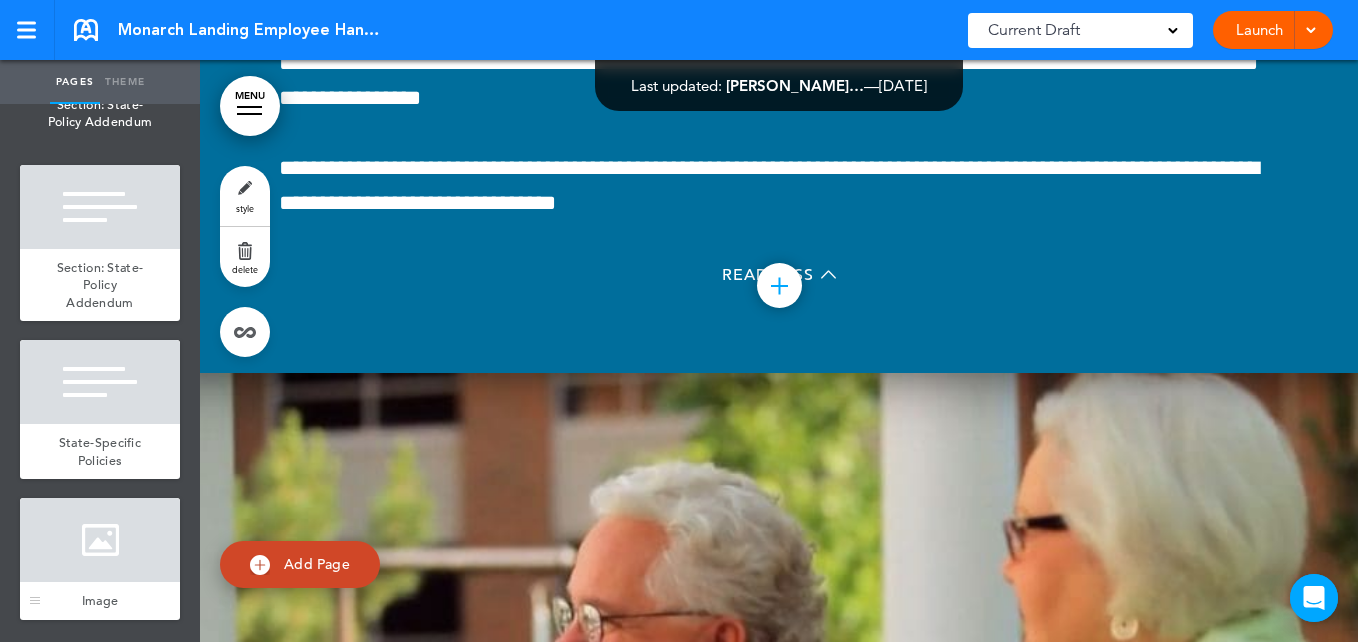 click at bounding box center [100, 540] 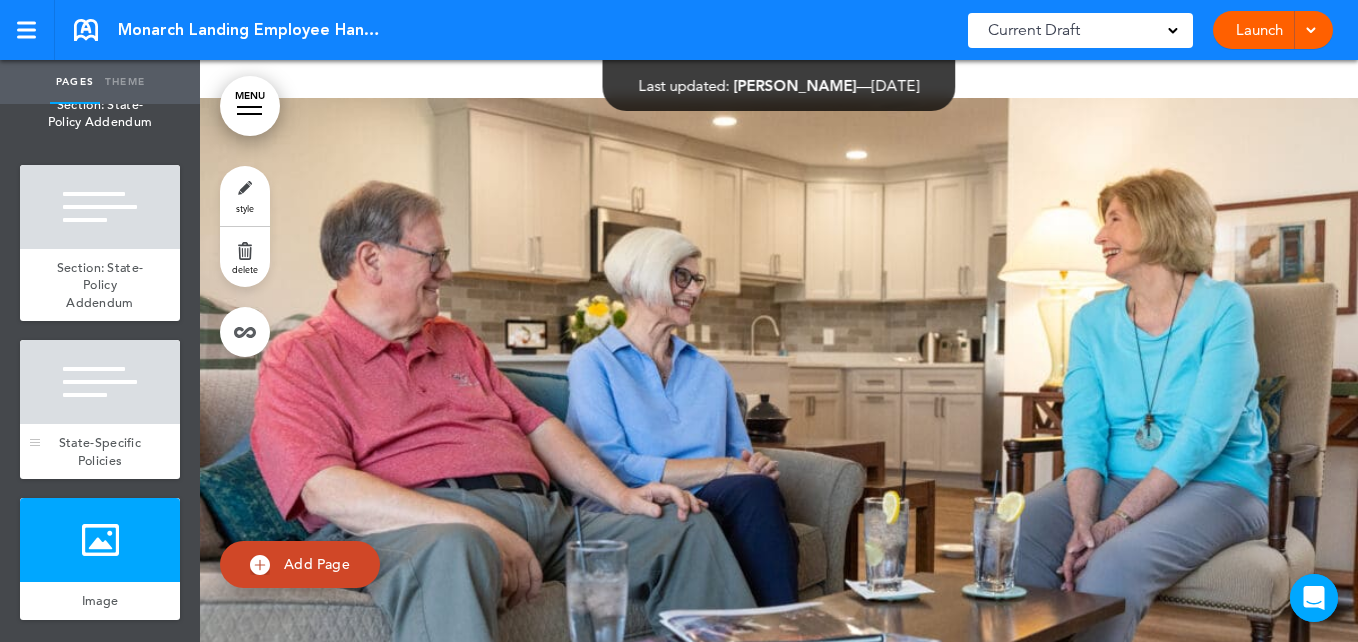 click on "State-Specific Policies" at bounding box center [100, 451] 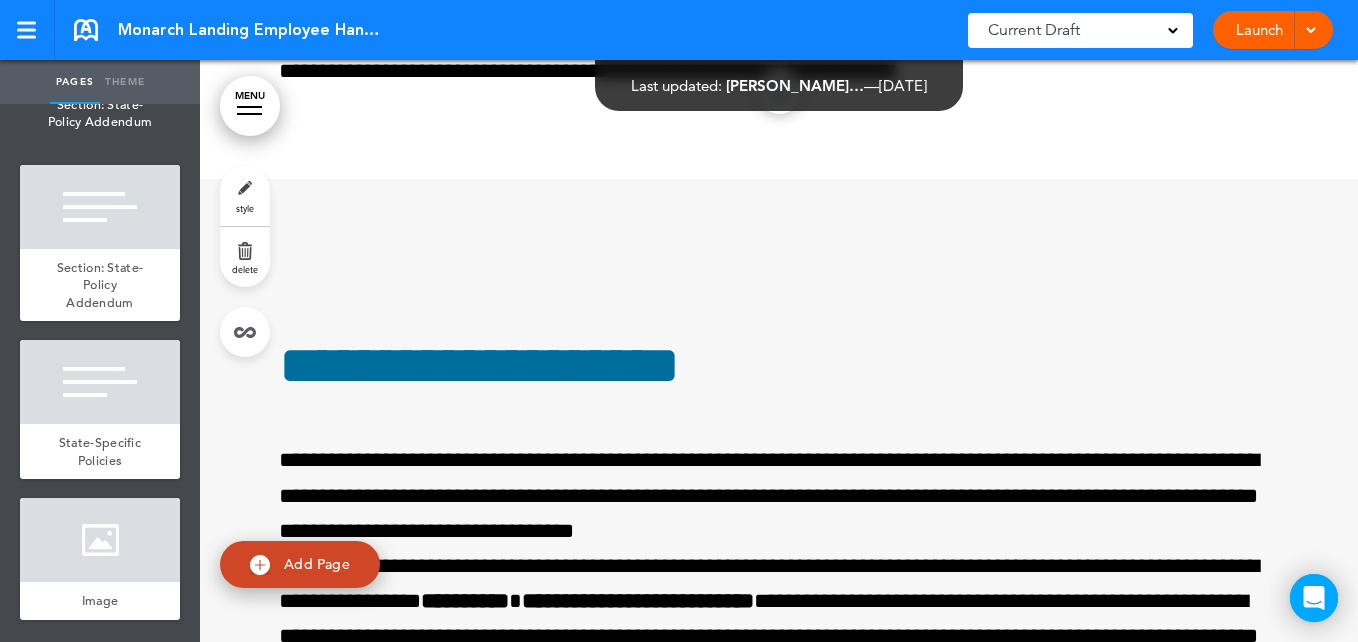 scroll, scrollTop: 2120, scrollLeft: 0, axis: vertical 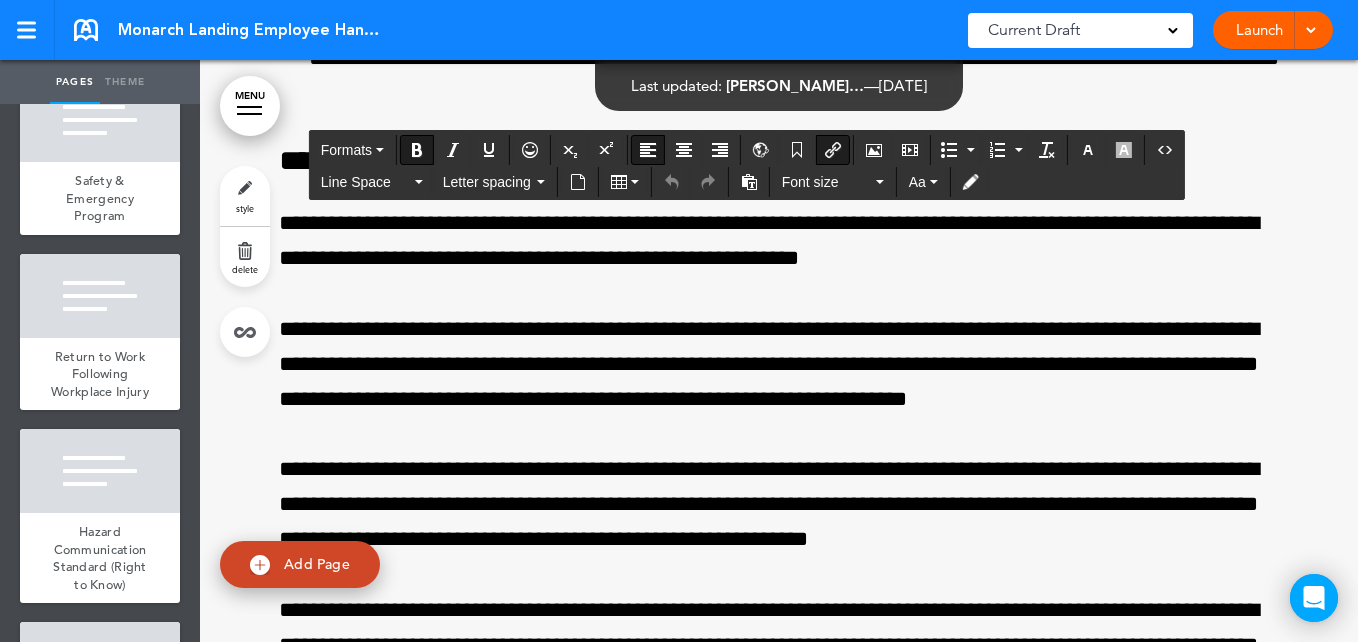 click on "Read Less" at bounding box center [779, 2214] 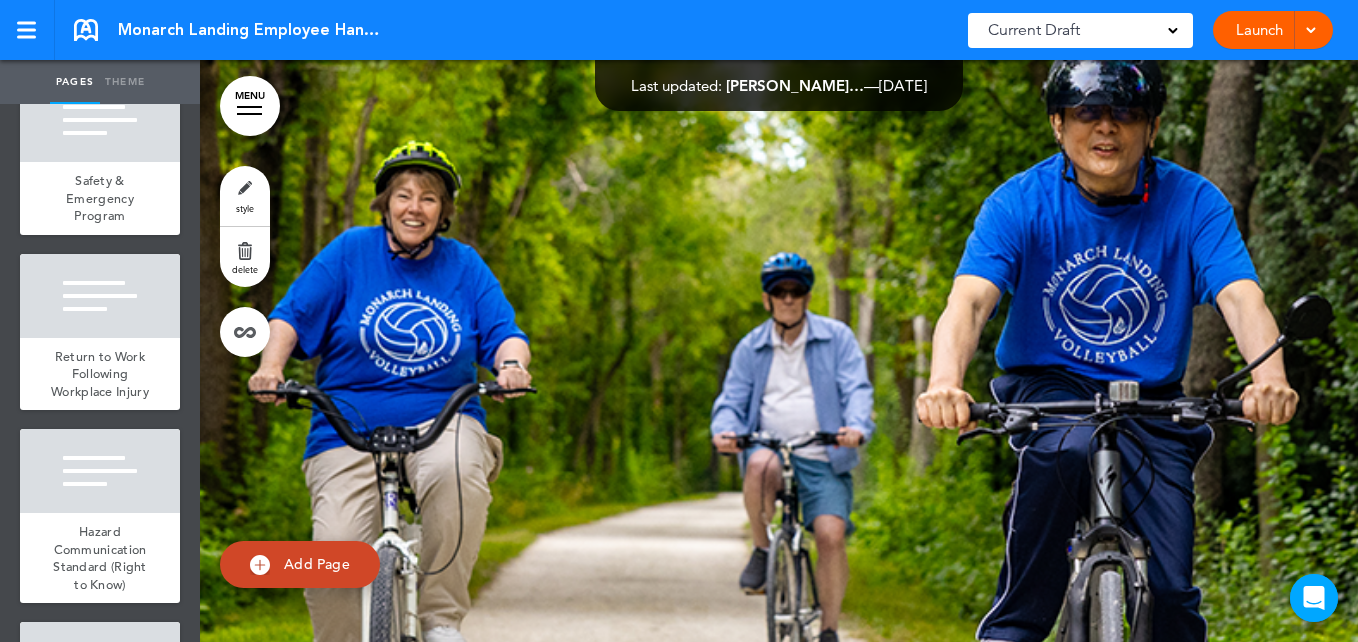 scroll, scrollTop: 49377, scrollLeft: 0, axis: vertical 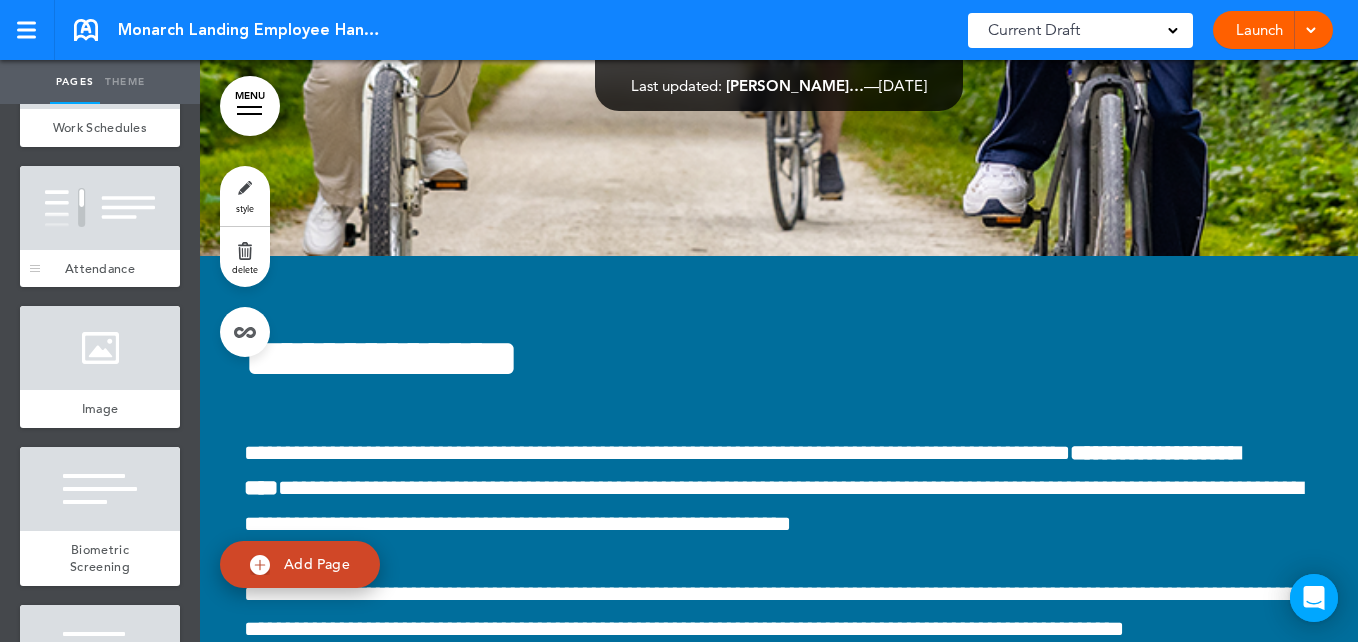click on "Attendance" at bounding box center [100, 269] 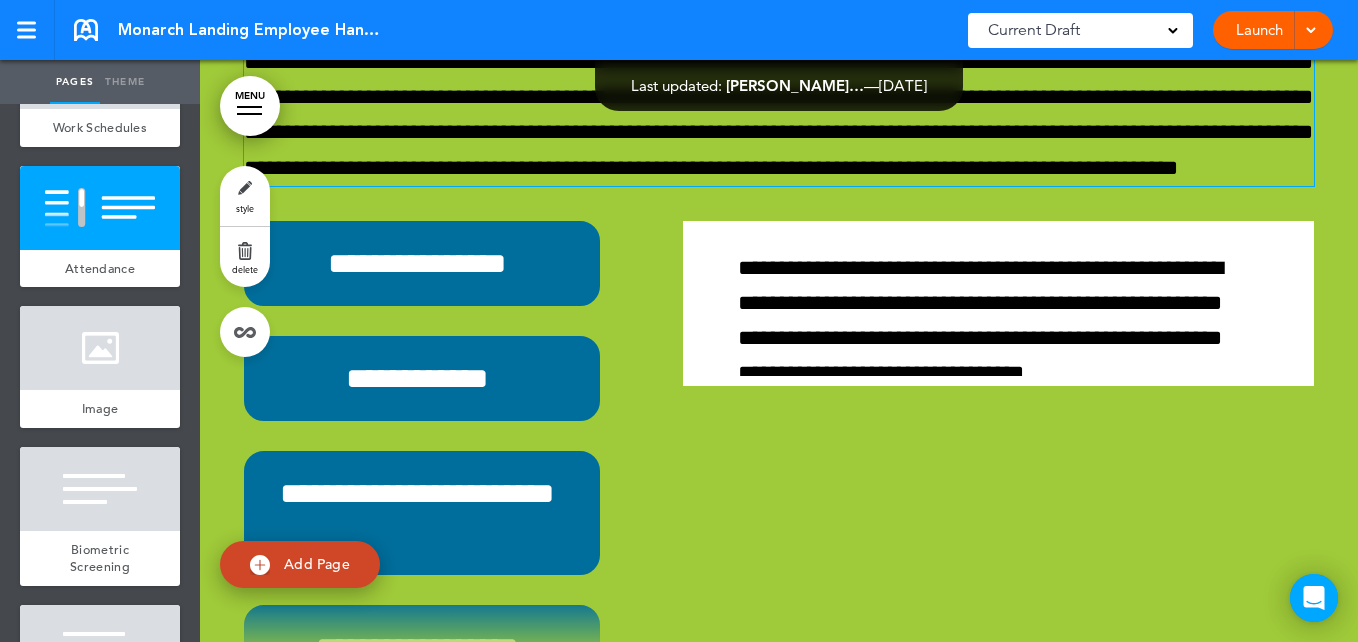 scroll, scrollTop: 32105, scrollLeft: 0, axis: vertical 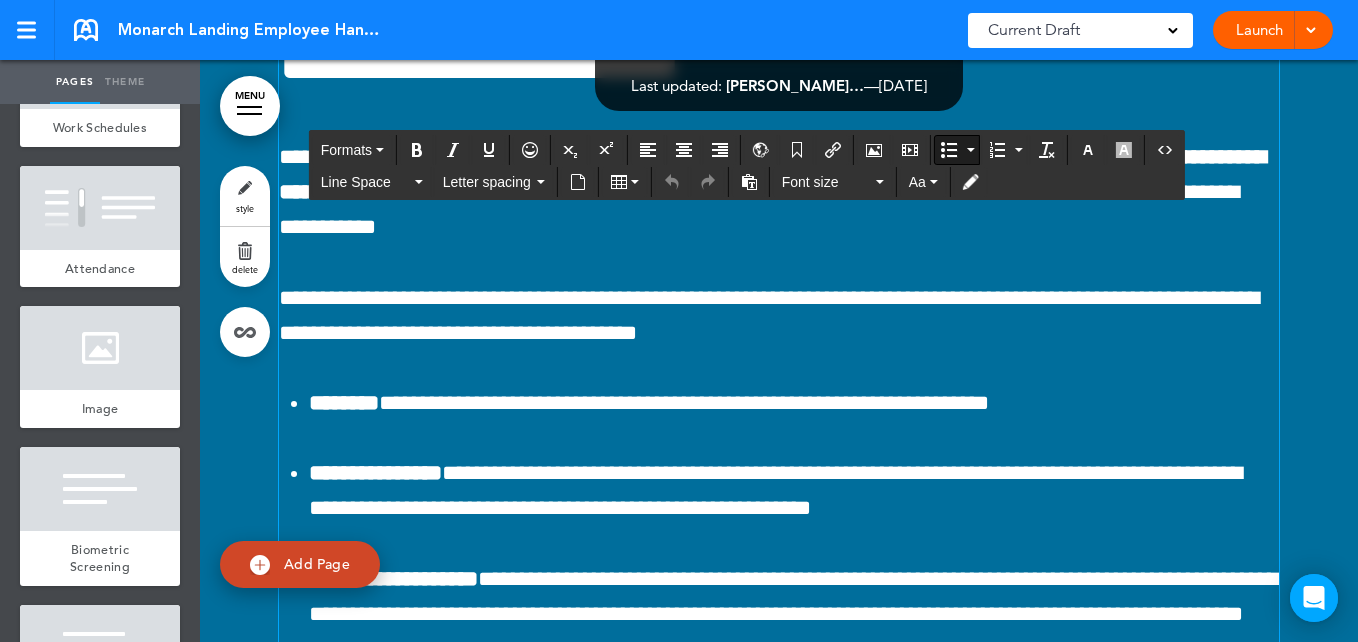 drag, startPoint x: 452, startPoint y: 350, endPoint x: 586, endPoint y: 345, distance: 134.09325 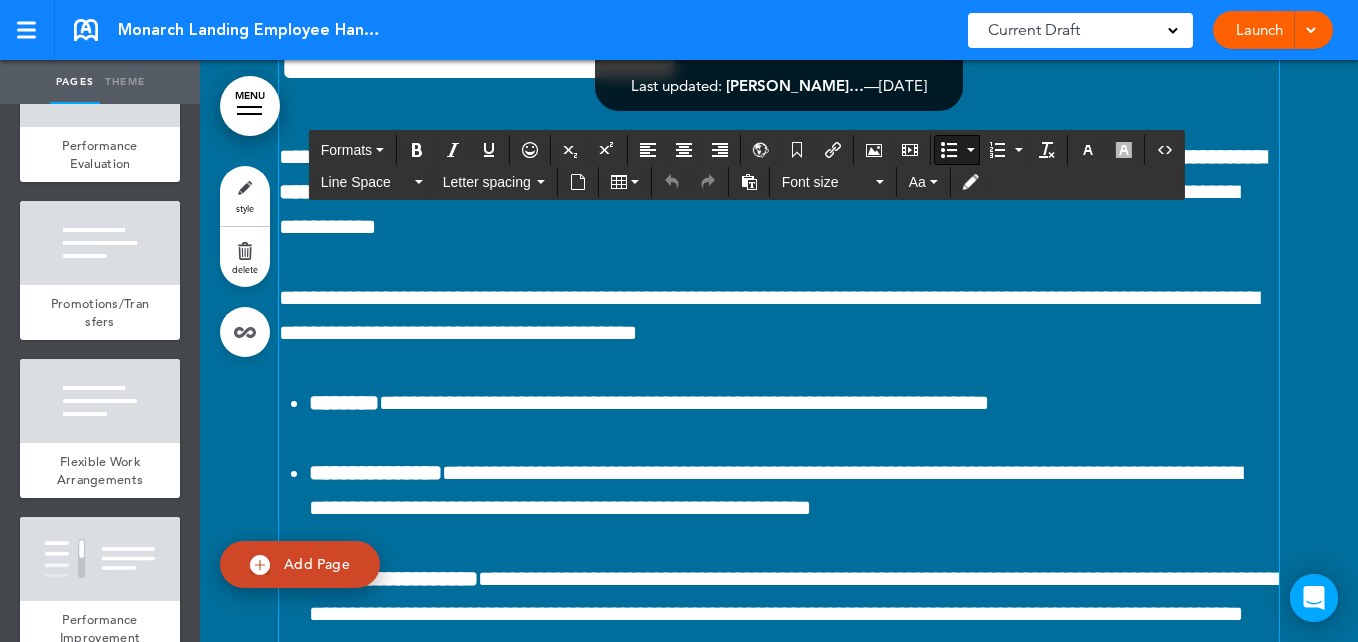 scroll, scrollTop: 10367, scrollLeft: 0, axis: vertical 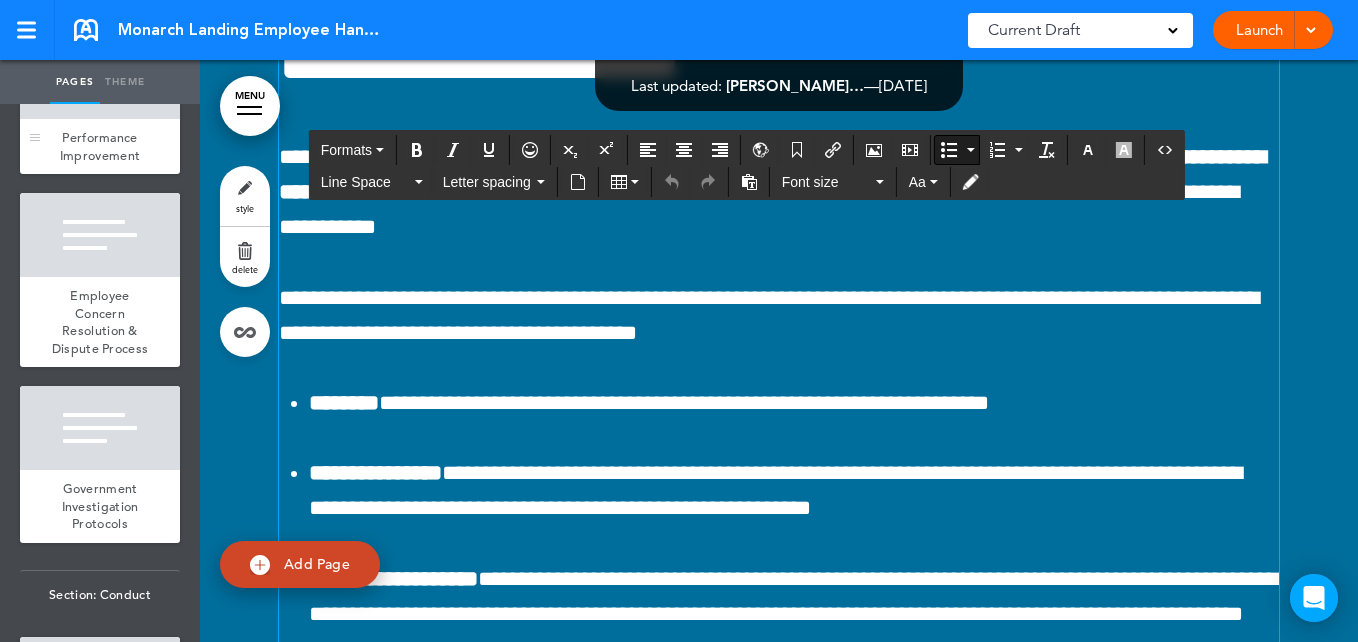 click at bounding box center [100, 77] 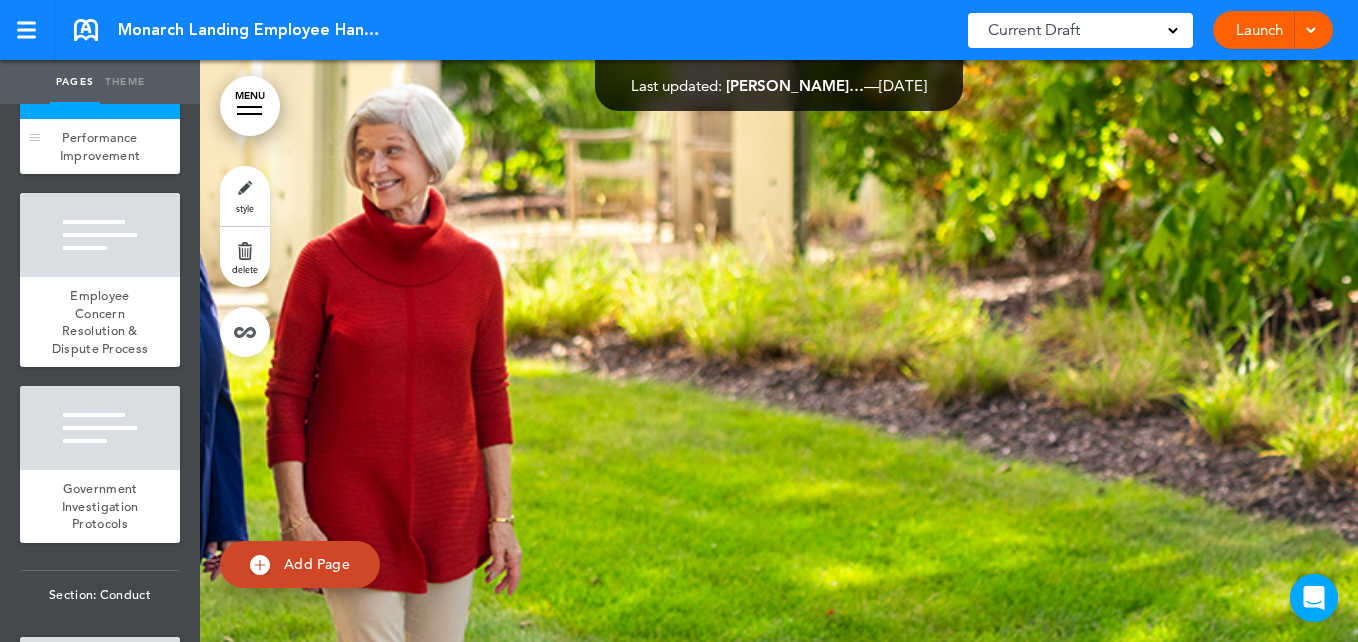 scroll, scrollTop: 70513, scrollLeft: 0, axis: vertical 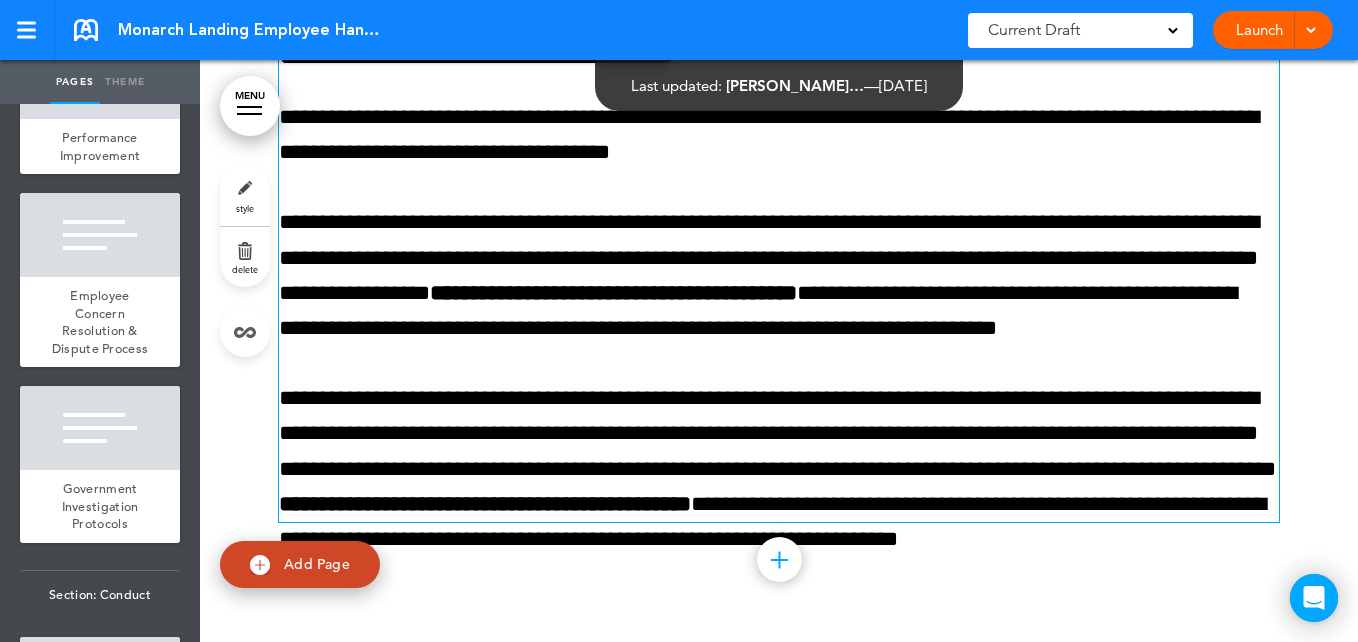 click on "**********" at bounding box center (613, 293) 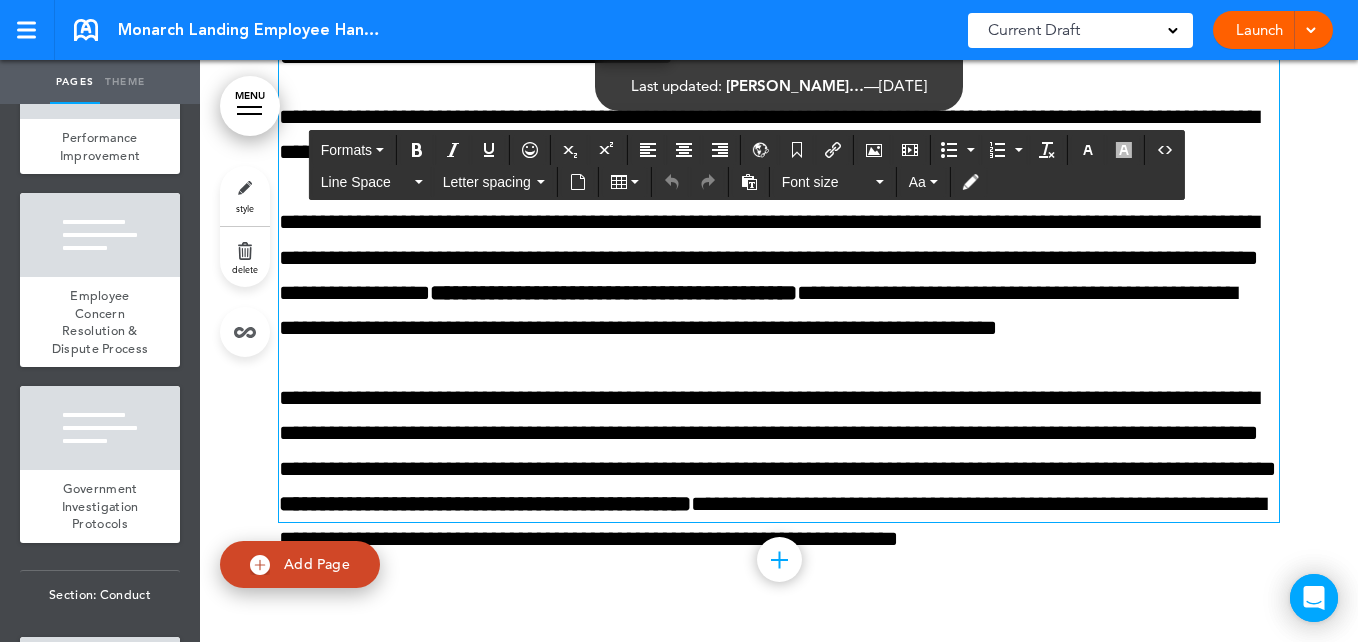 click on "**********" at bounding box center (779, 228) 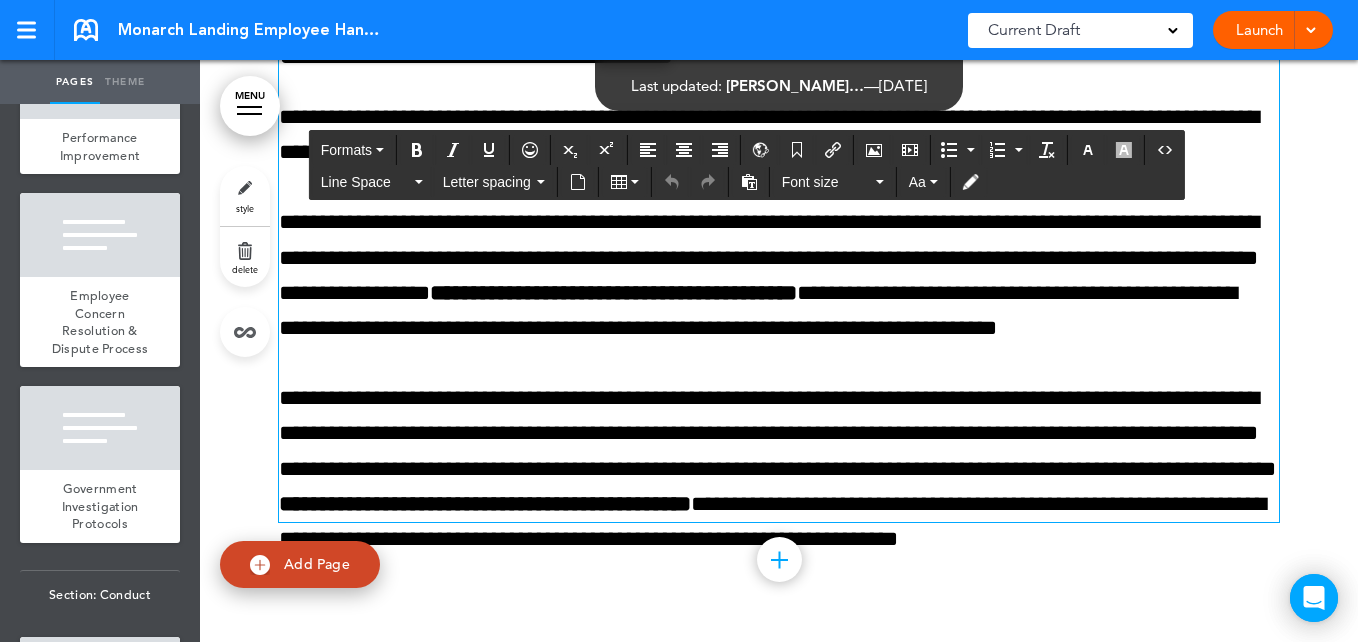 click on "**********" at bounding box center (779, 275) 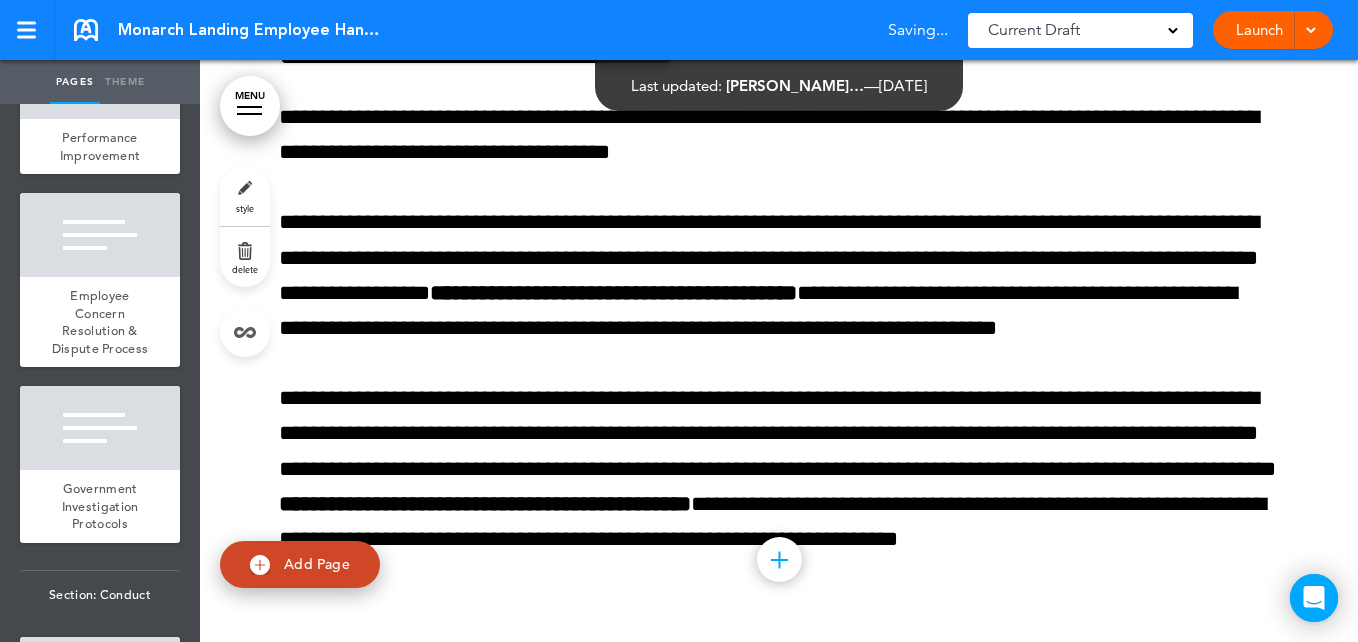 click at bounding box center (779, 253) 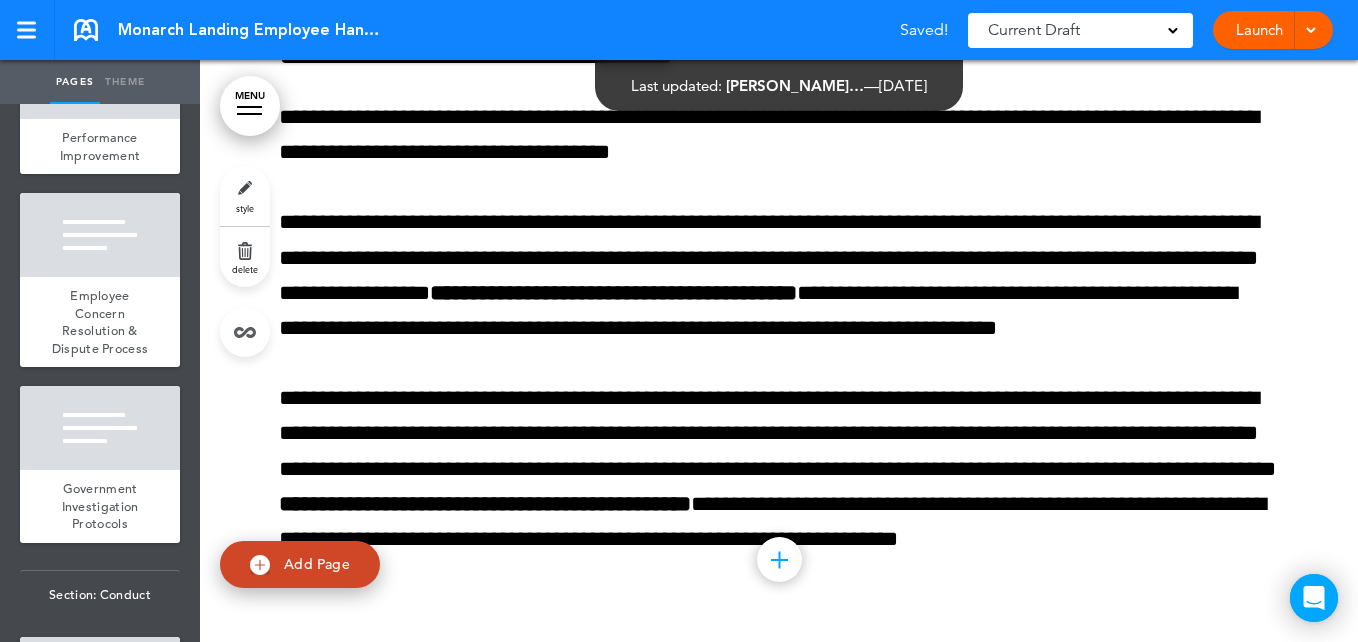 scroll, scrollTop: 0, scrollLeft: 0, axis: both 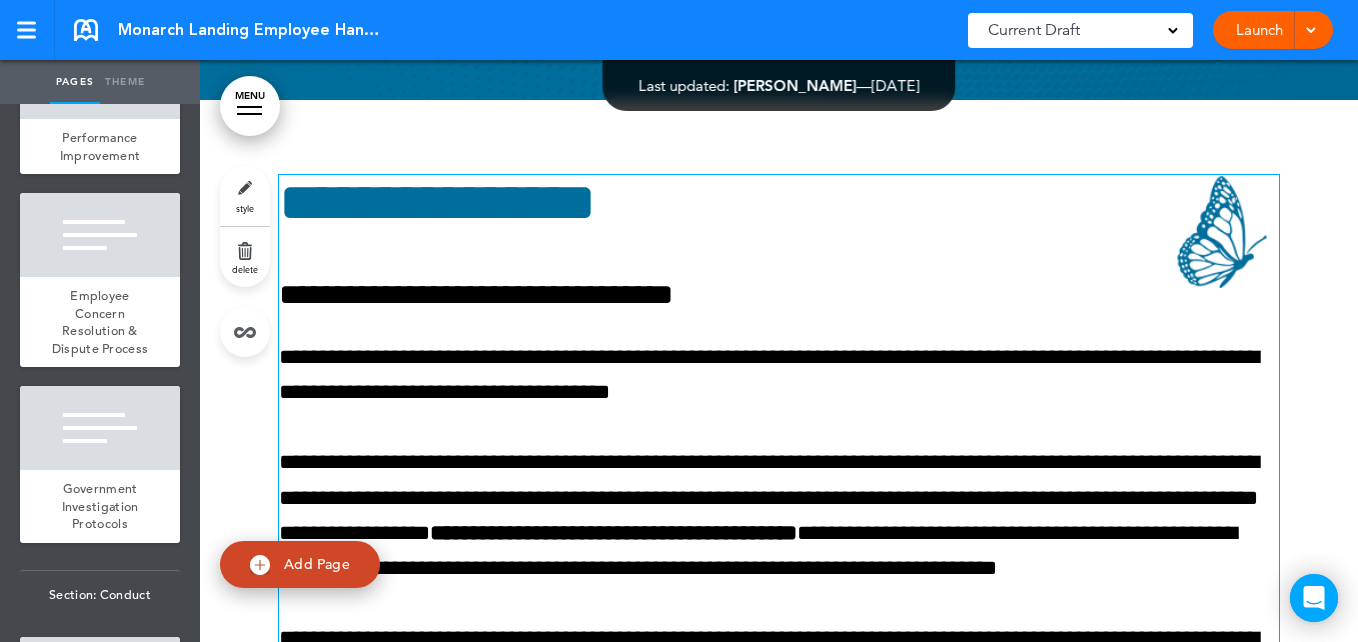 click on "**********" at bounding box center [779, 295] 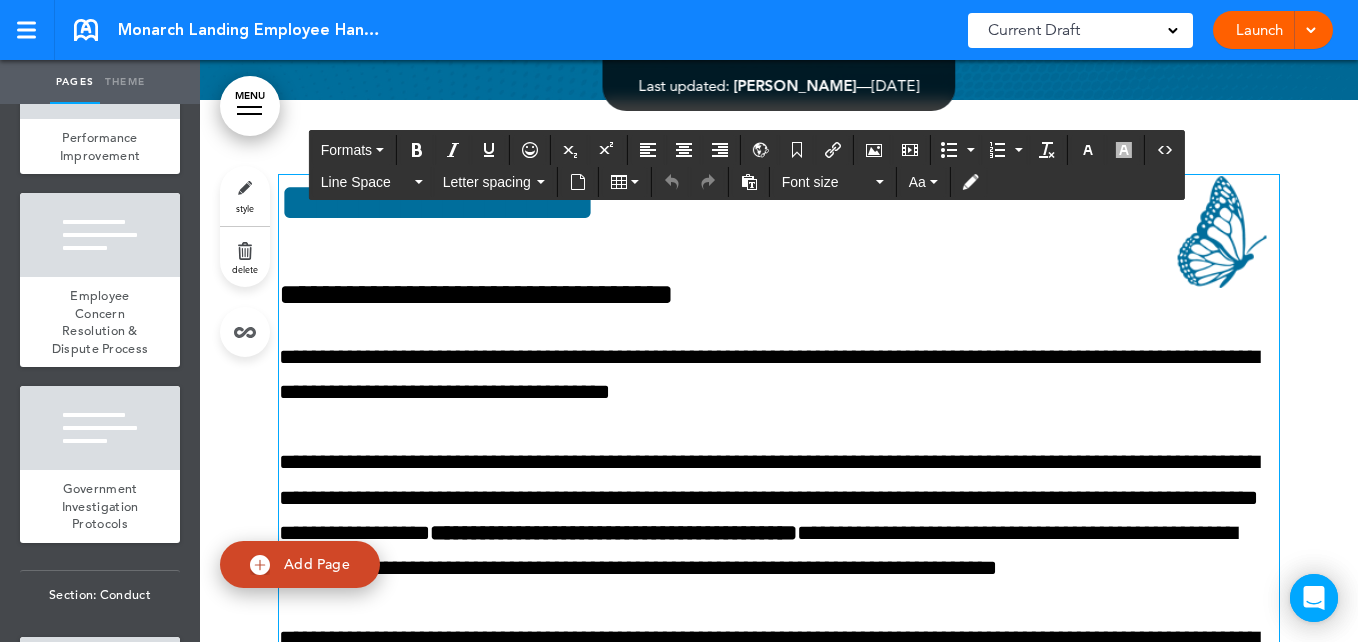 click on "**********" at bounding box center (779, 515) 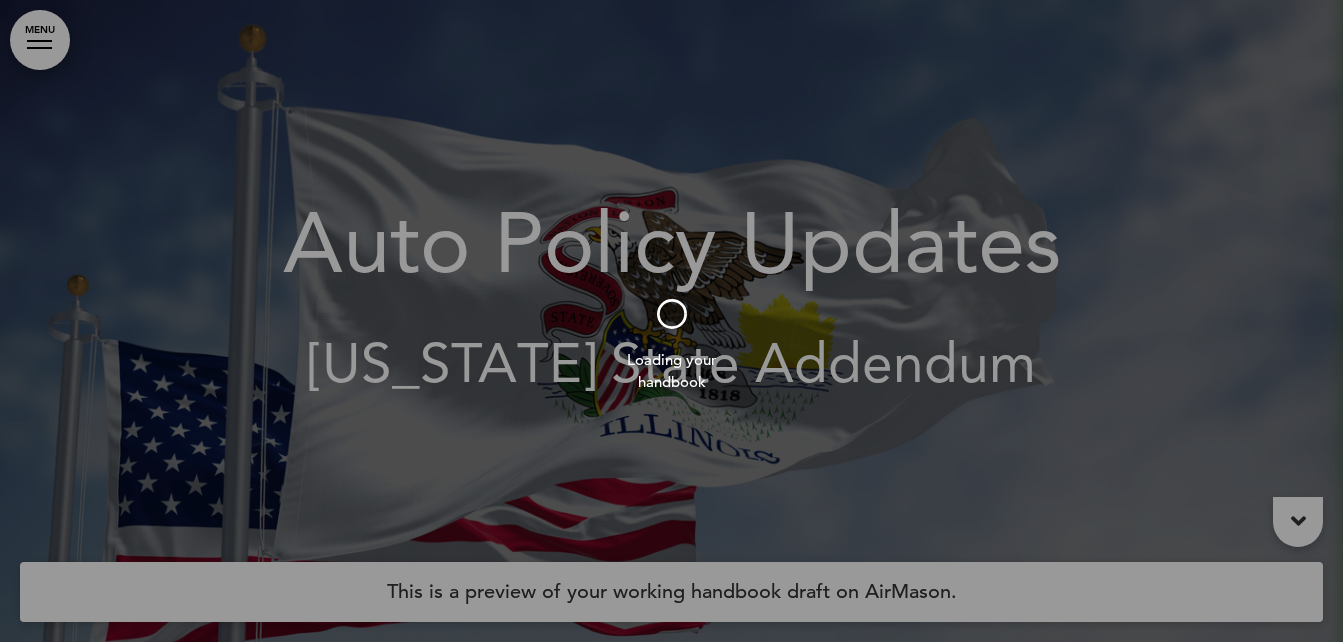 scroll, scrollTop: 0, scrollLeft: 0, axis: both 